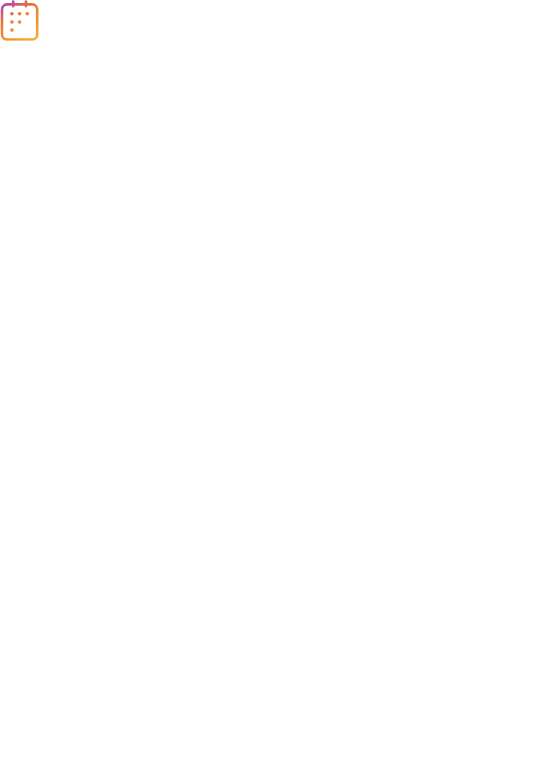 scroll, scrollTop: 0, scrollLeft: 0, axis: both 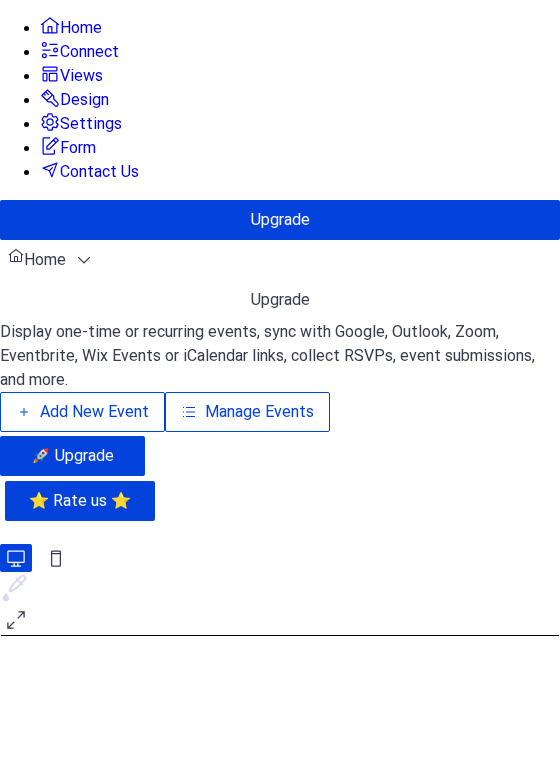 click on "Add New Event" at bounding box center (82, 412) 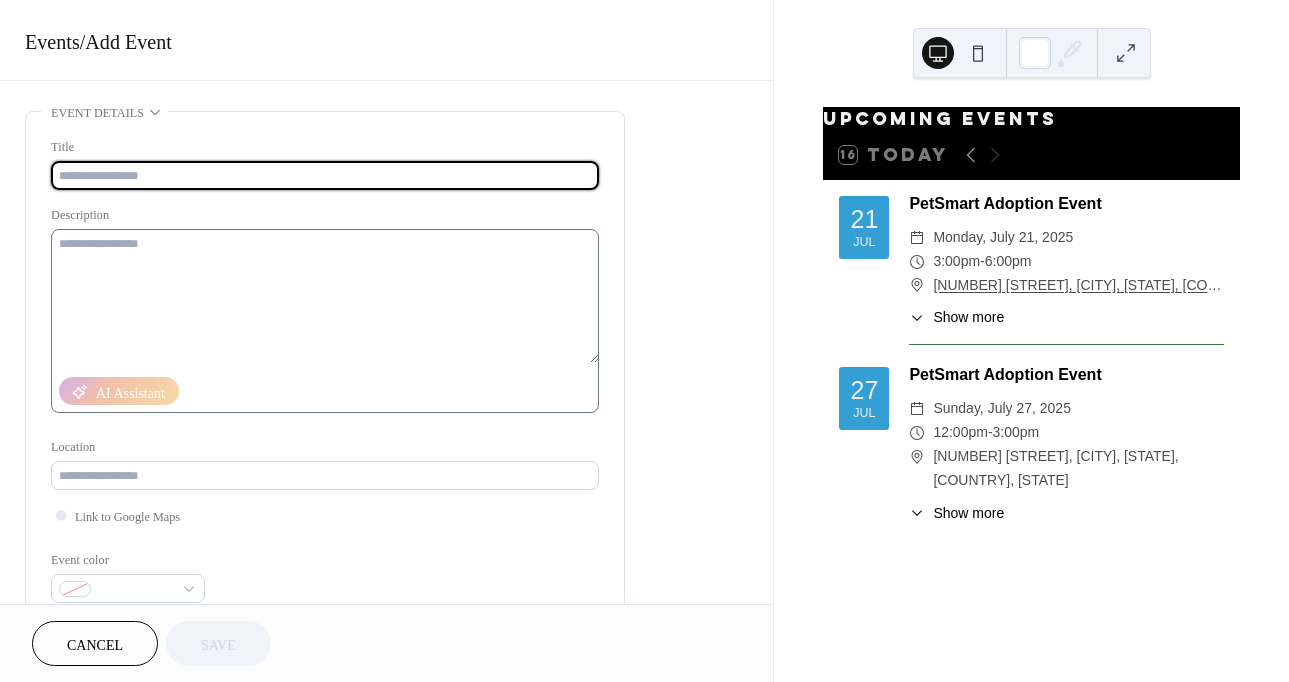 scroll, scrollTop: 0, scrollLeft: 0, axis: both 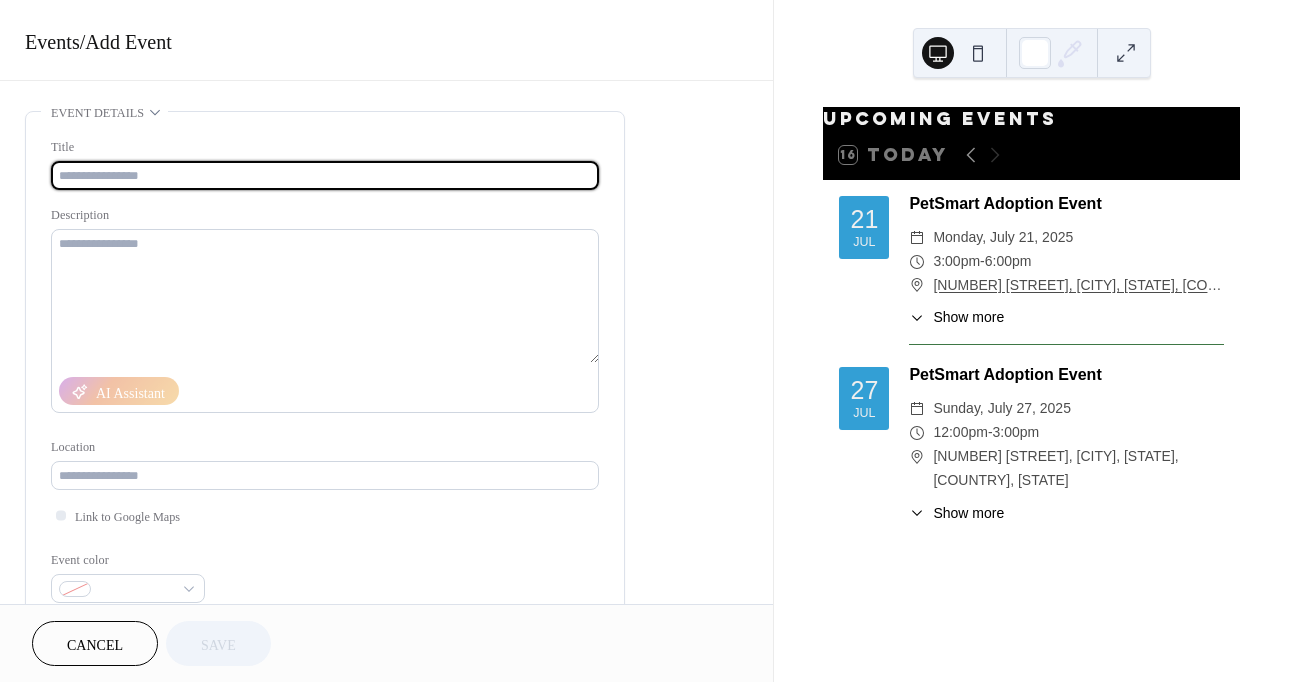 click at bounding box center [325, 175] 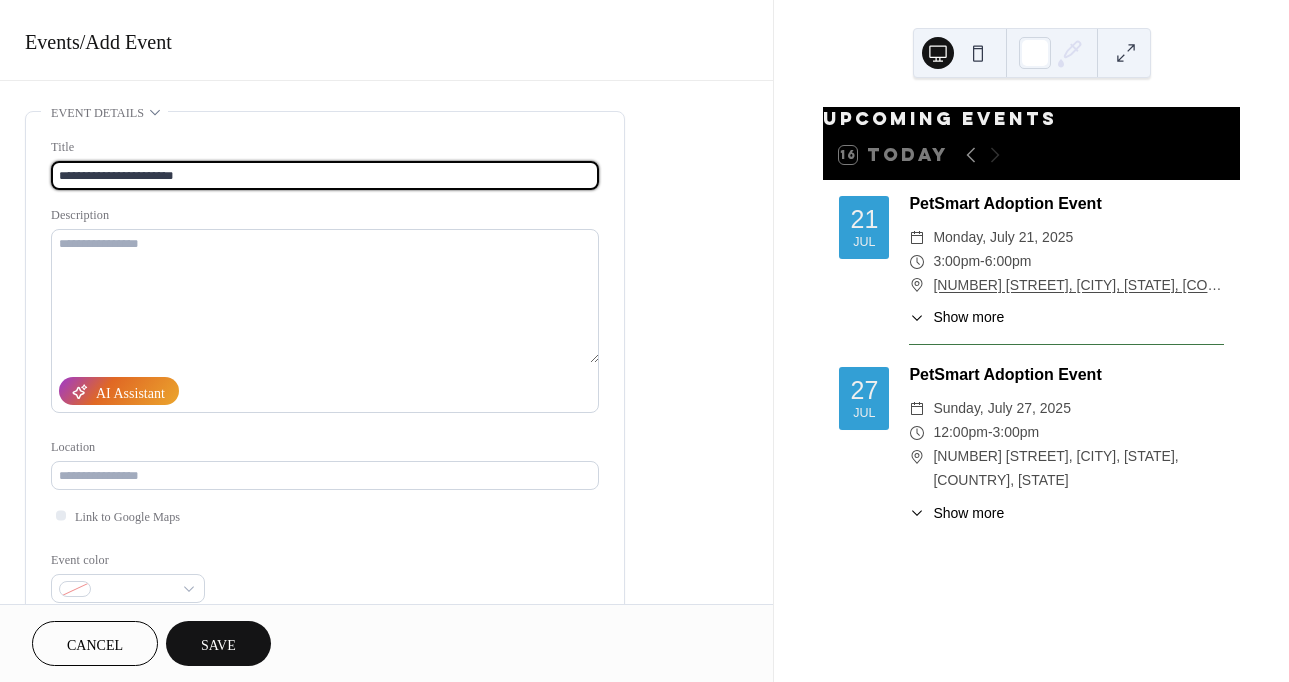type on "**********" 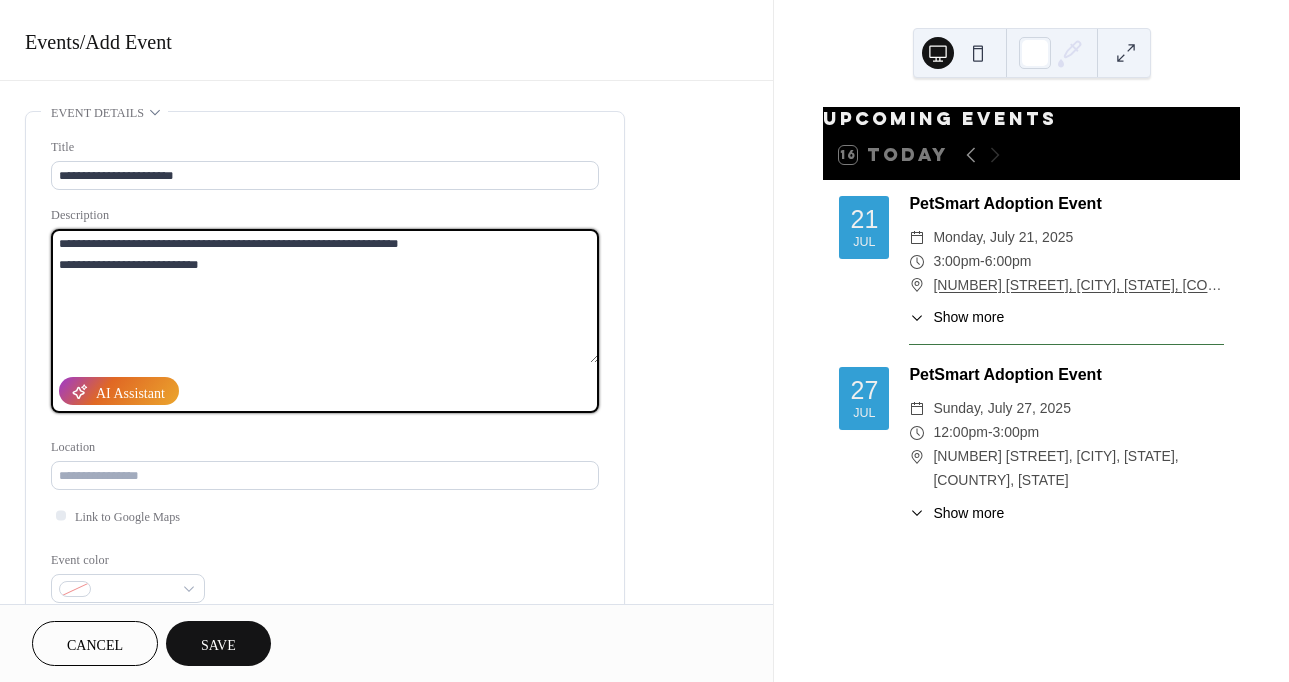 drag, startPoint x: 100, startPoint y: 260, endPoint x: 56, endPoint y: 263, distance: 44.102154 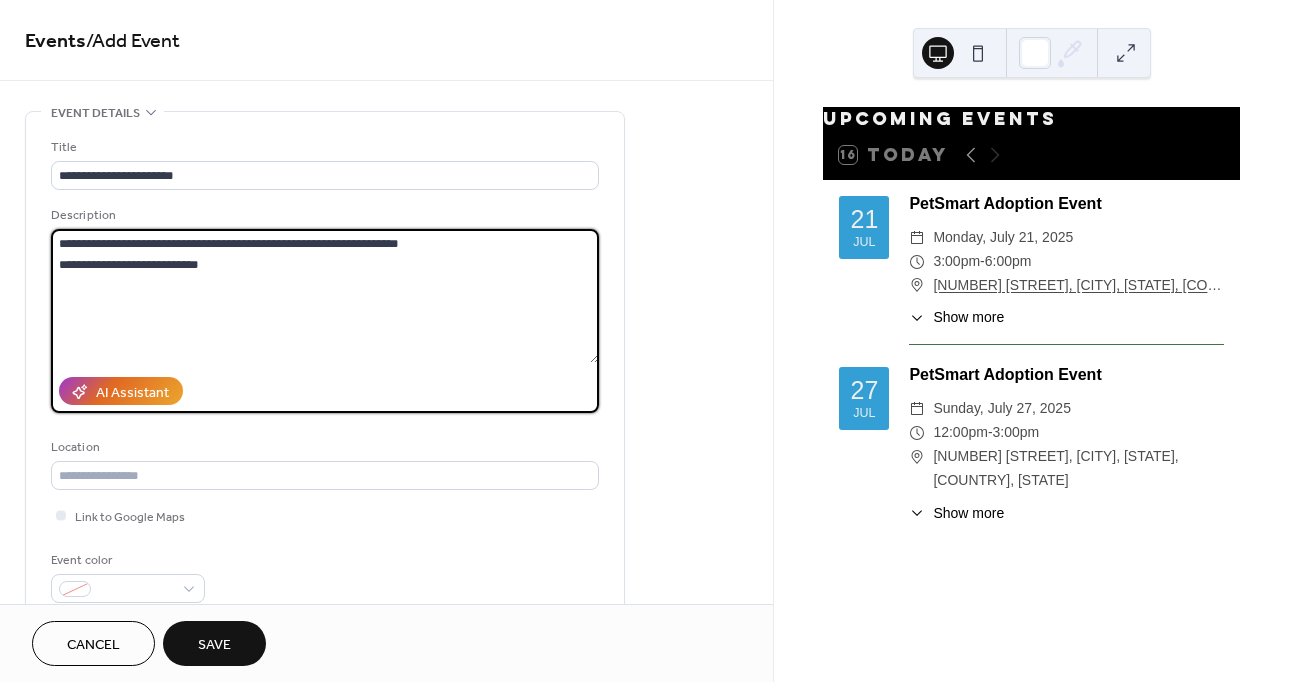 click on "**********" at bounding box center (325, 296) 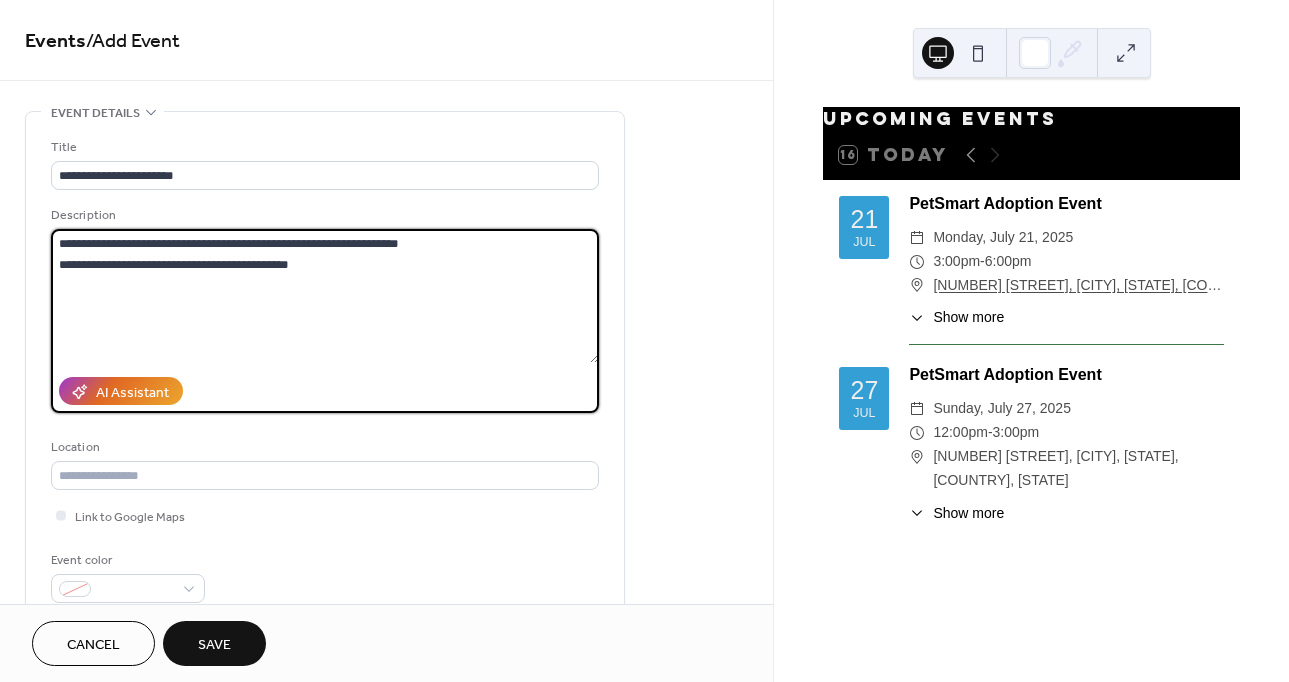 click on "**********" at bounding box center (325, 296) 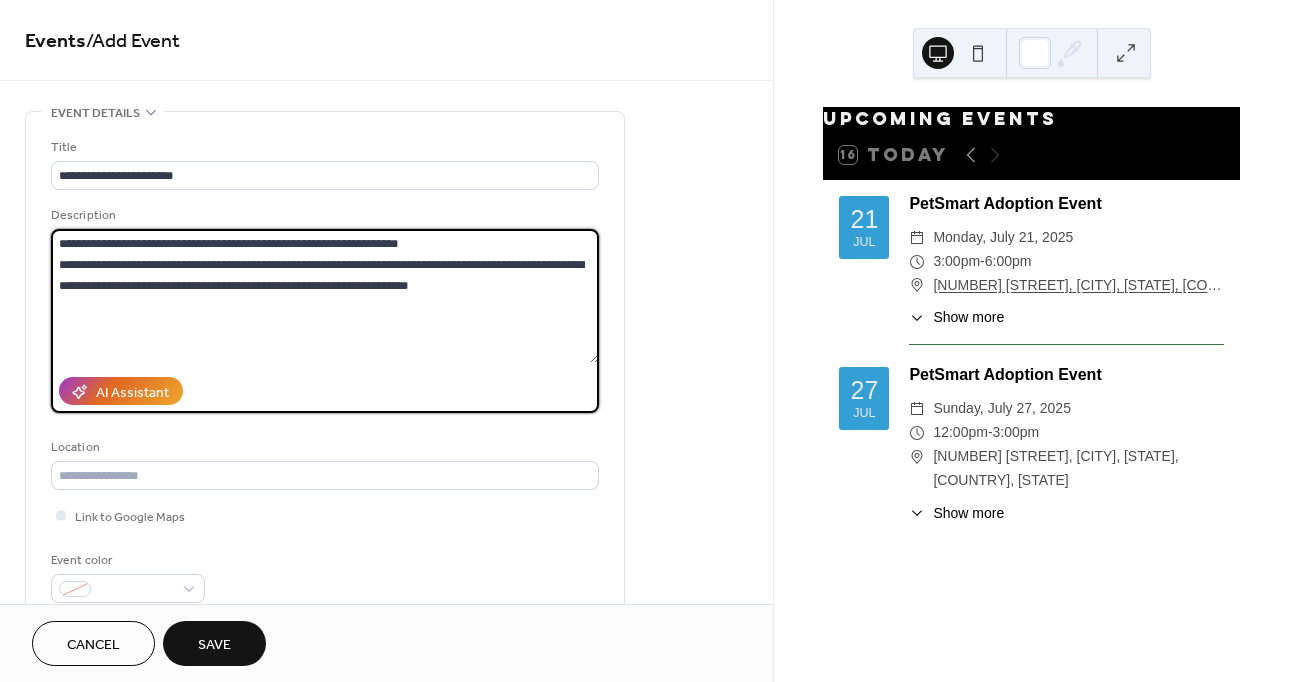 click on "**********" at bounding box center [325, 296] 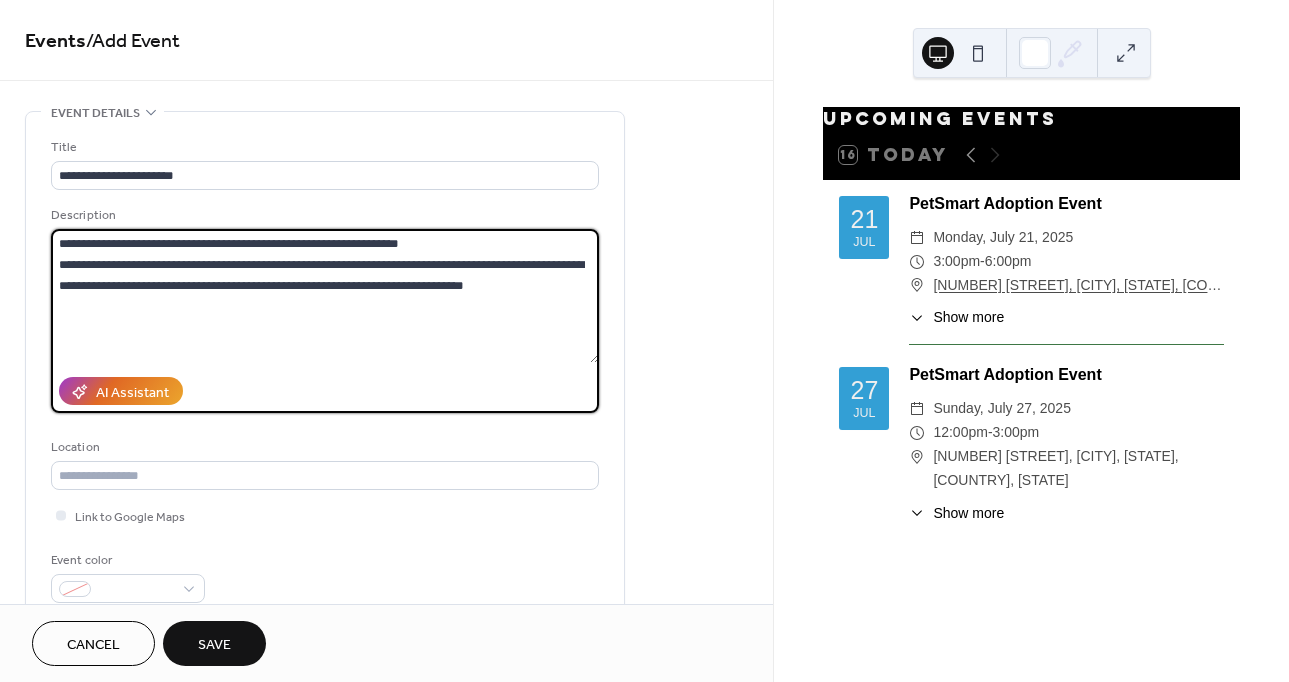 click on "**********" at bounding box center (325, 296) 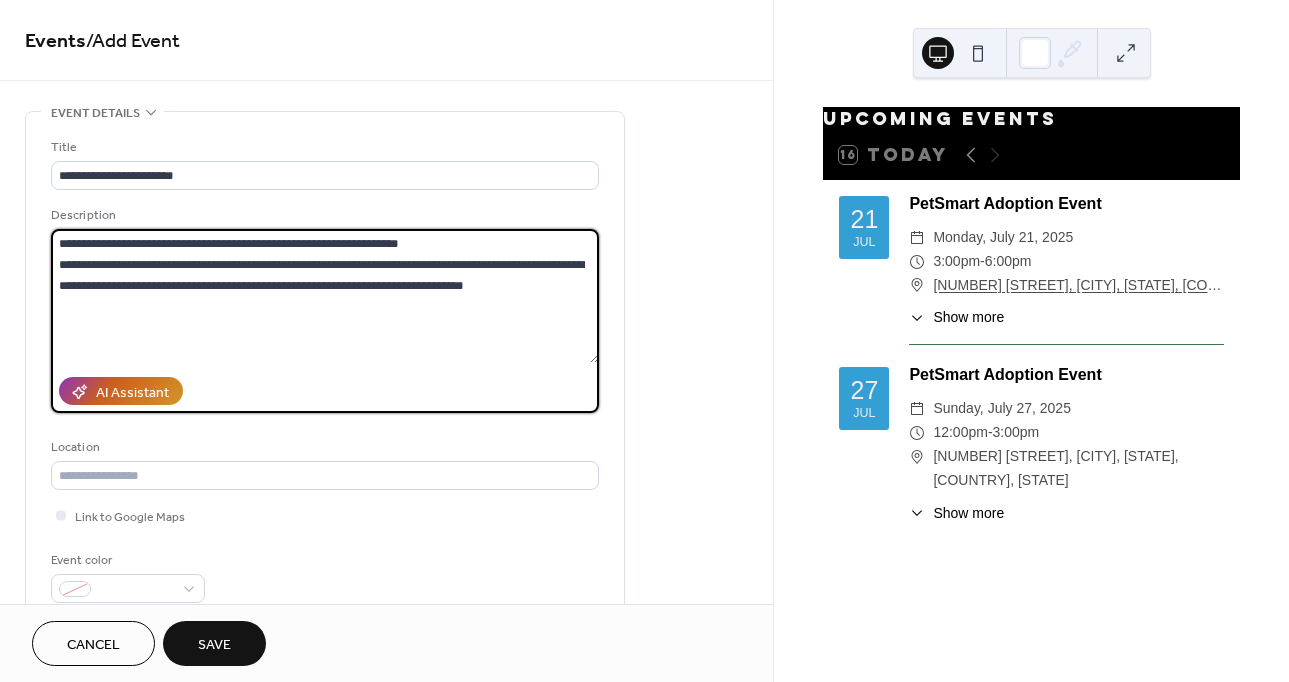 type on "**********" 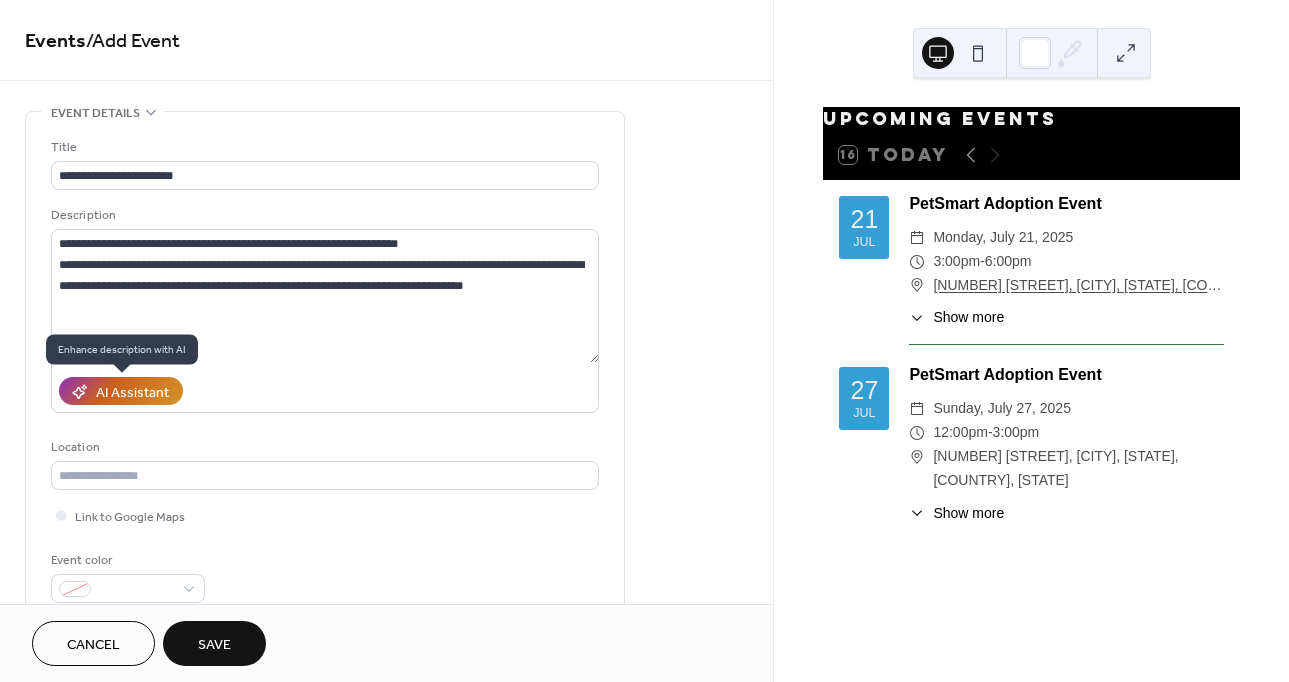 click on "AI Assistant" at bounding box center [132, 392] 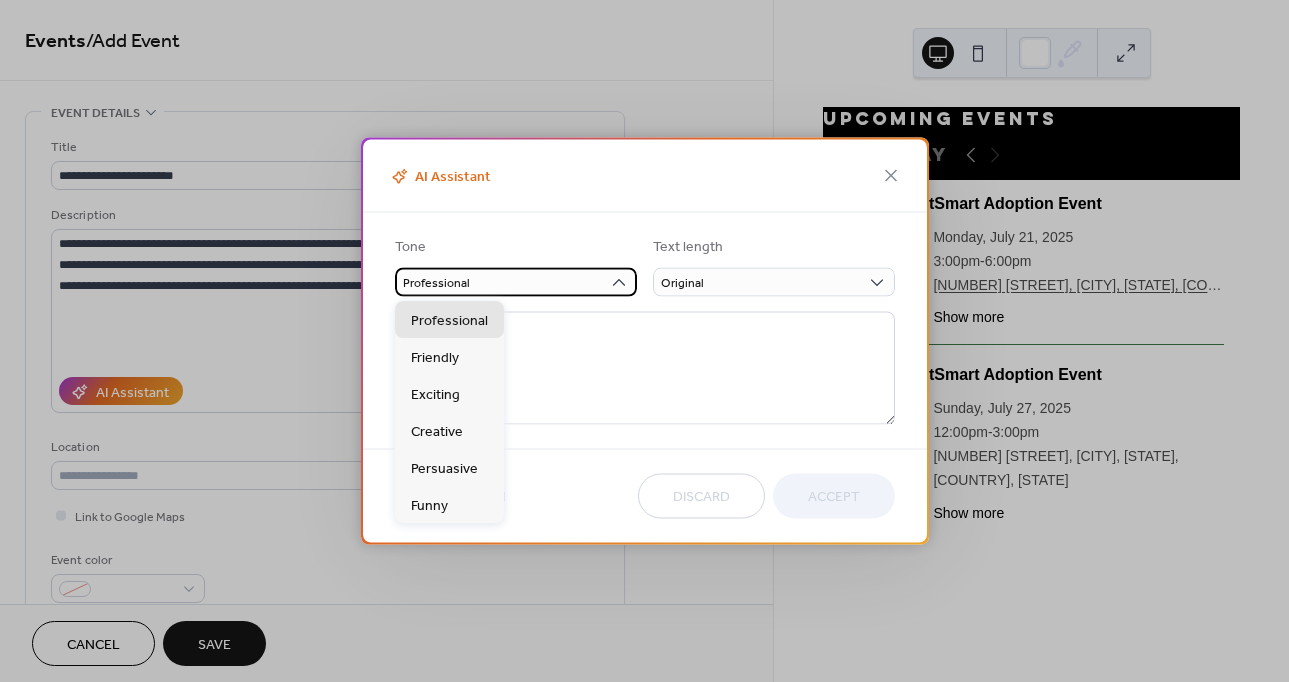click on "Professional" at bounding box center [516, 282] 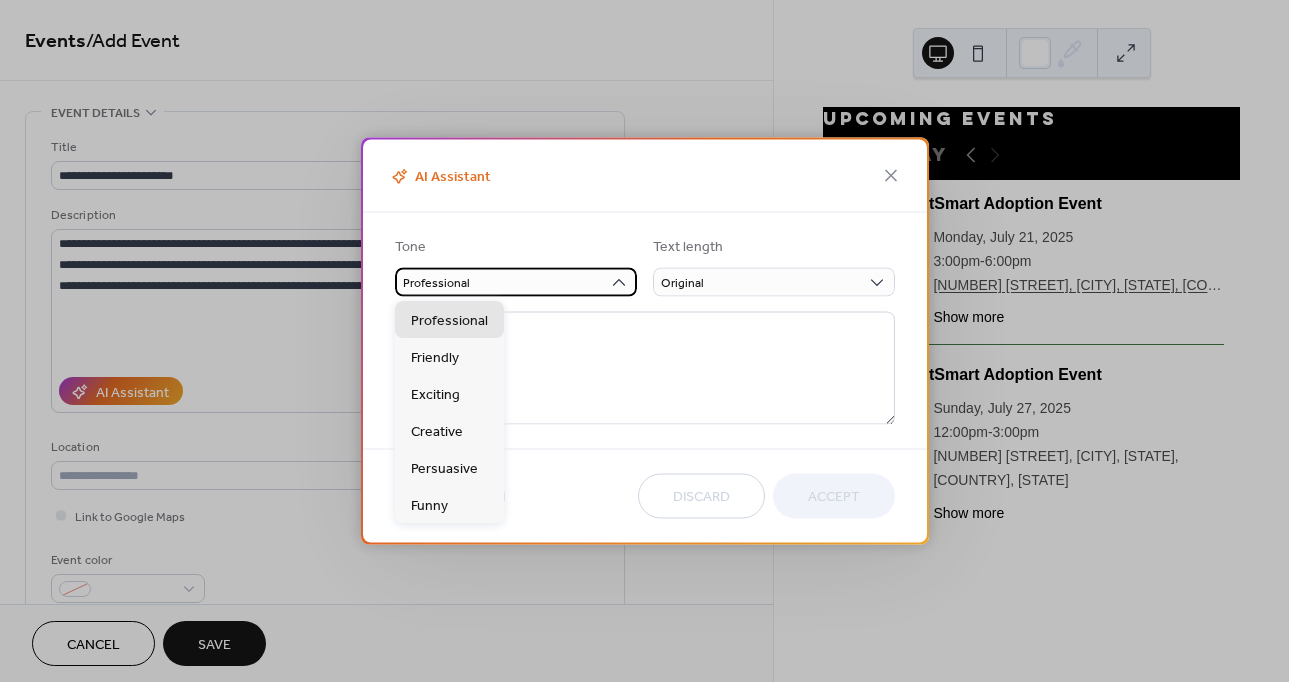 type on "**********" 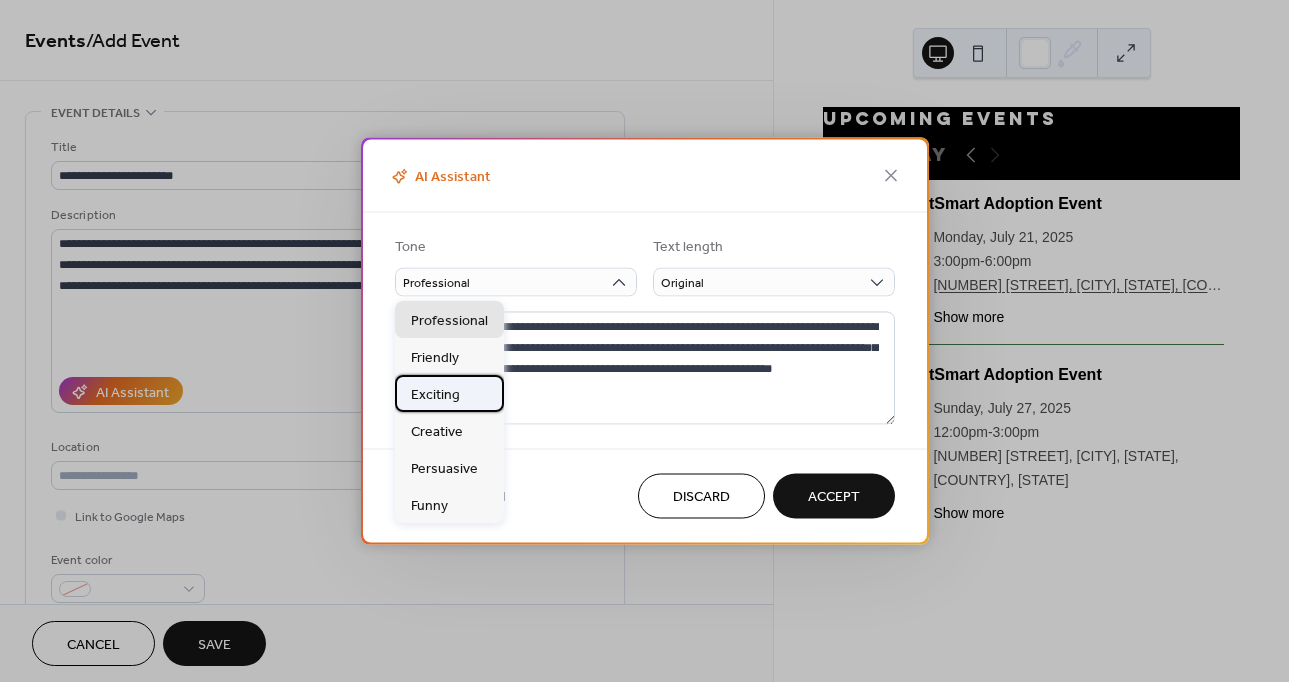 click on "Exciting" at bounding box center [435, 394] 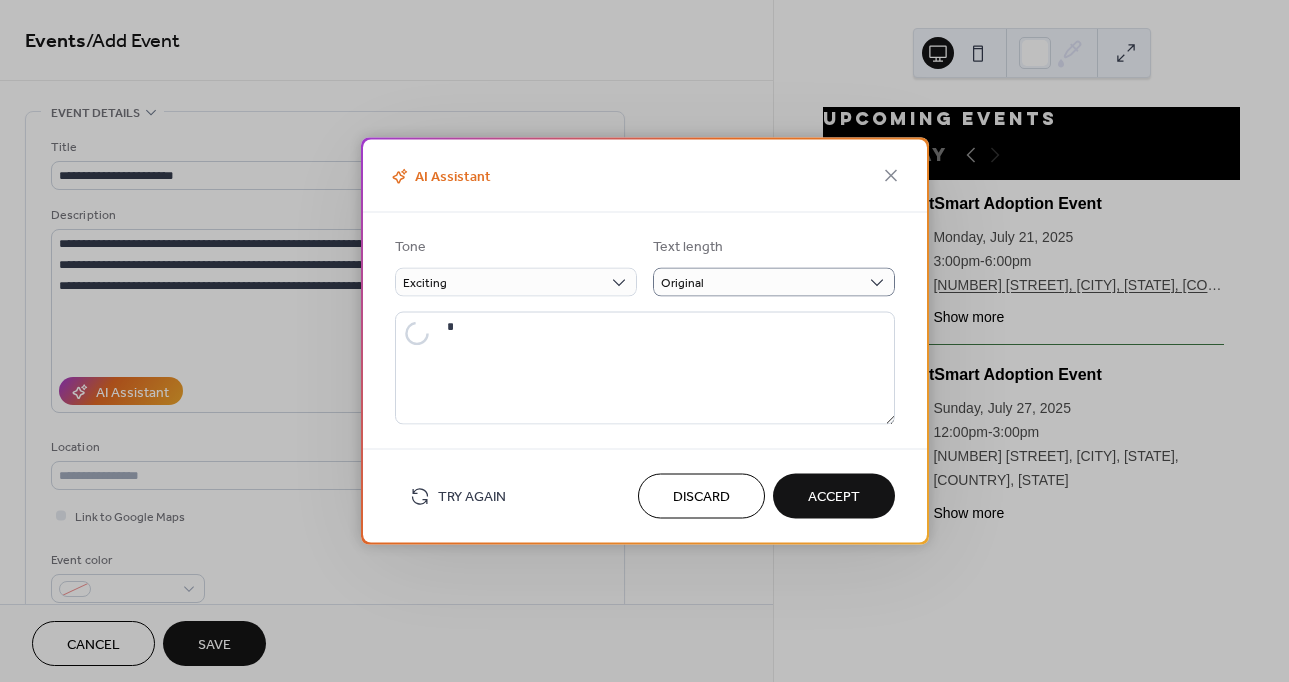 type on "**********" 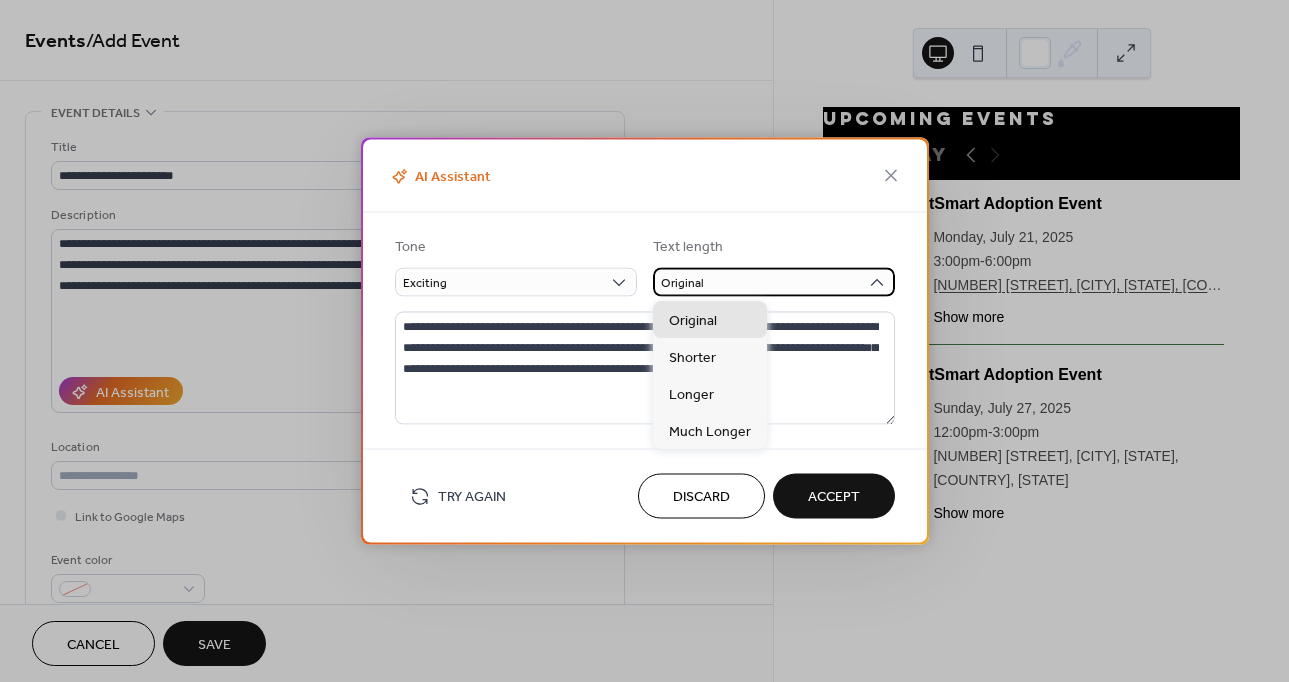 click on "Original" at bounding box center (682, 283) 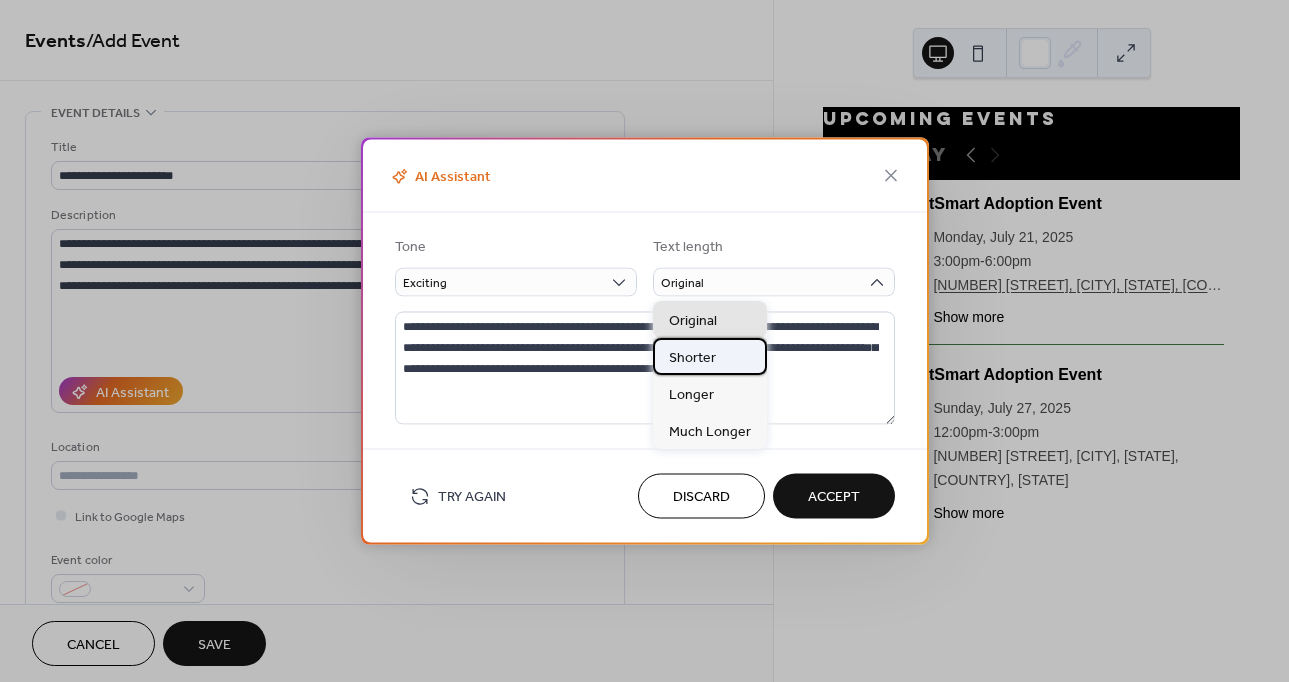 click on "Shorter" at bounding box center (692, 357) 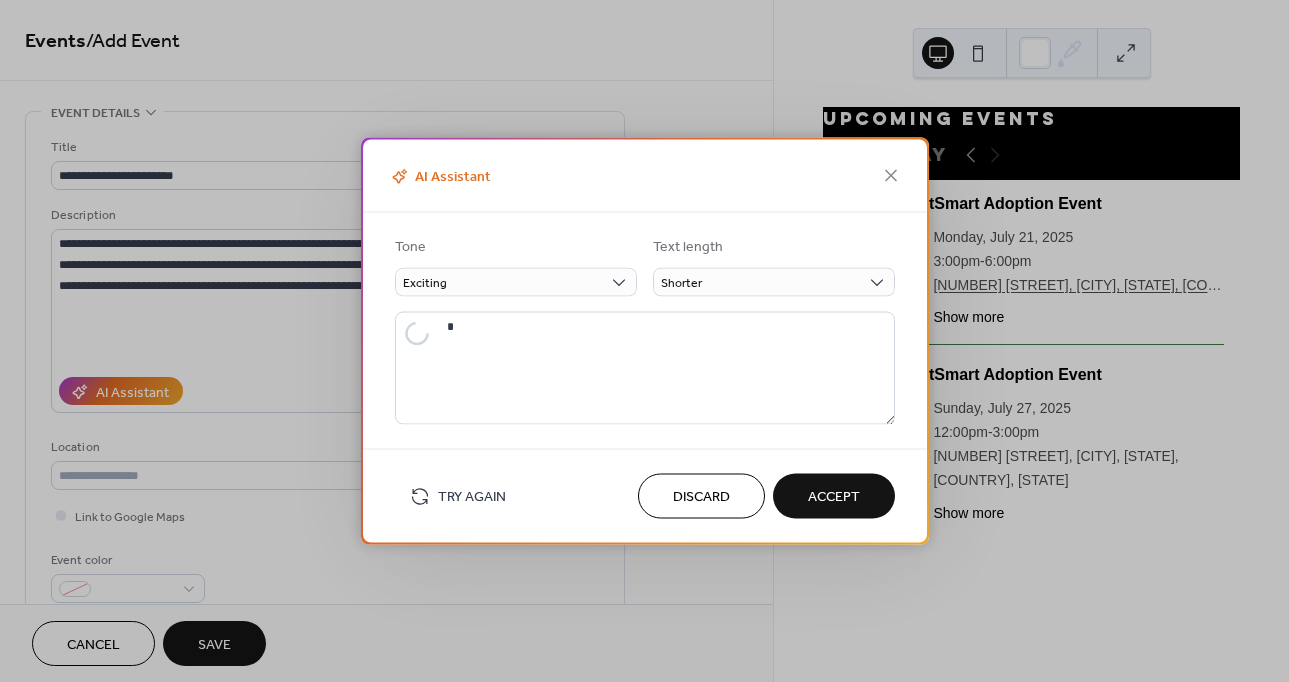 type on "**********" 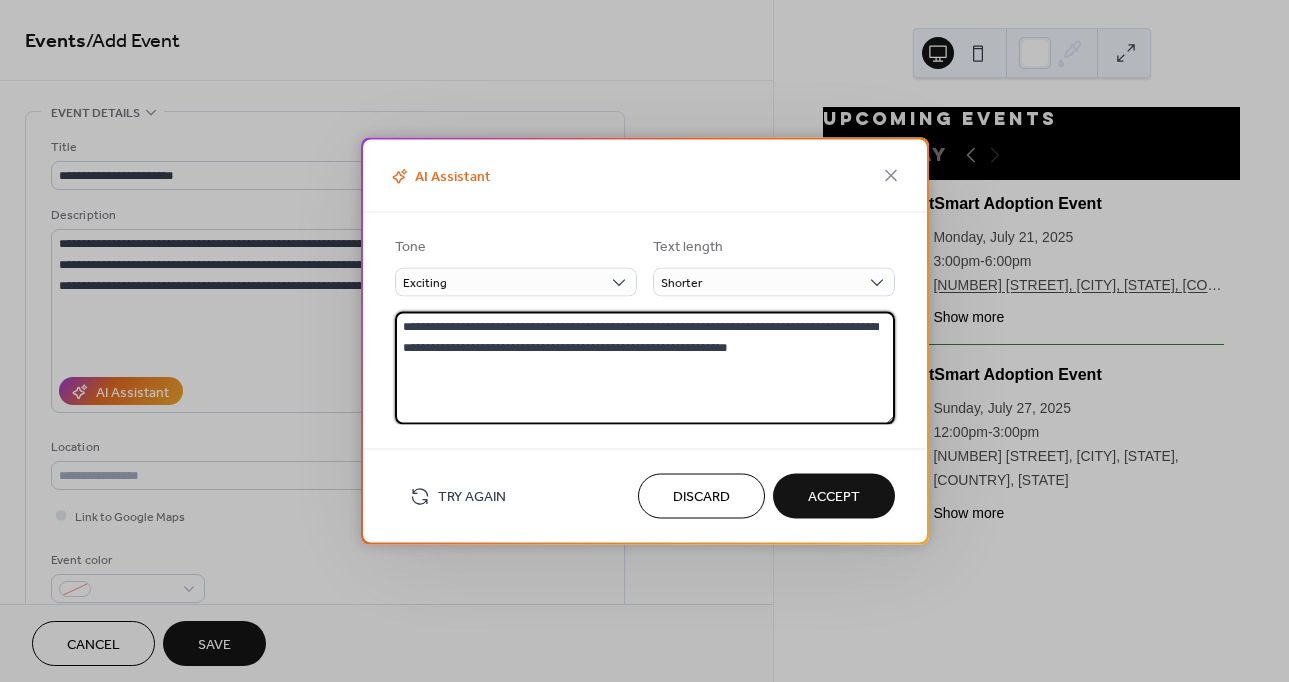 drag, startPoint x: 762, startPoint y: 349, endPoint x: 398, endPoint y: 325, distance: 364.79034 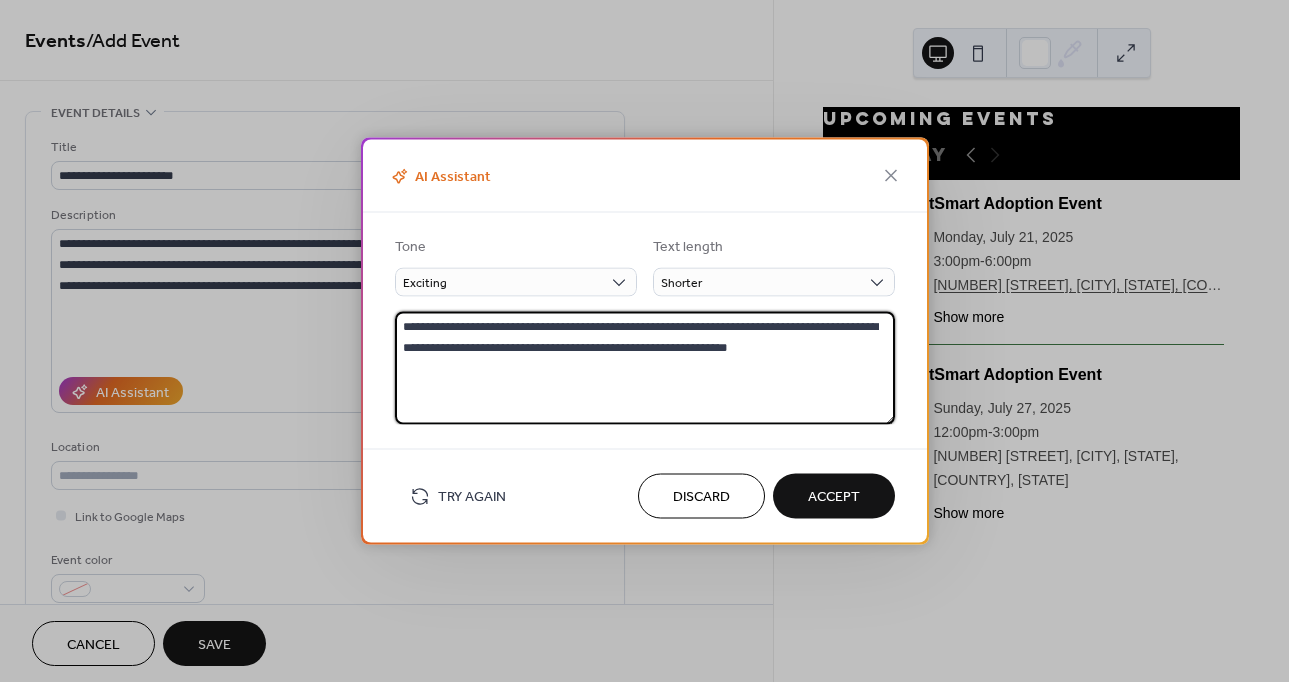click on "Accept" at bounding box center [834, 497] 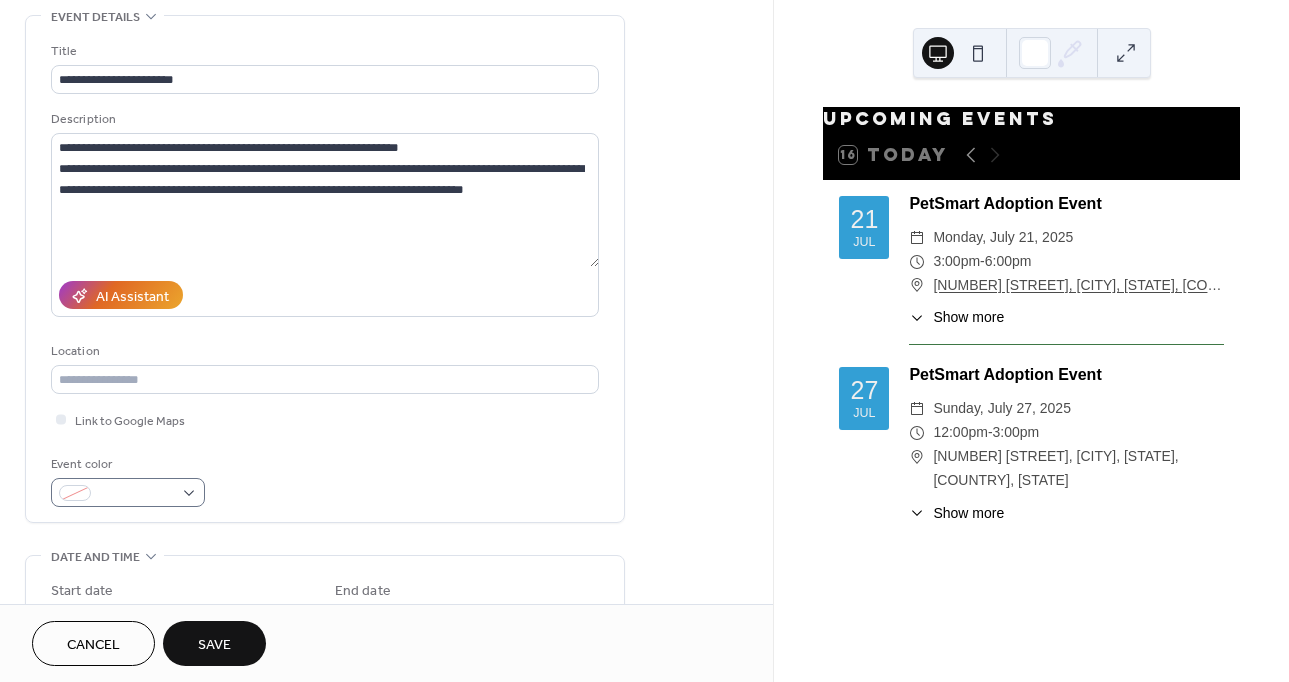 scroll, scrollTop: 100, scrollLeft: 0, axis: vertical 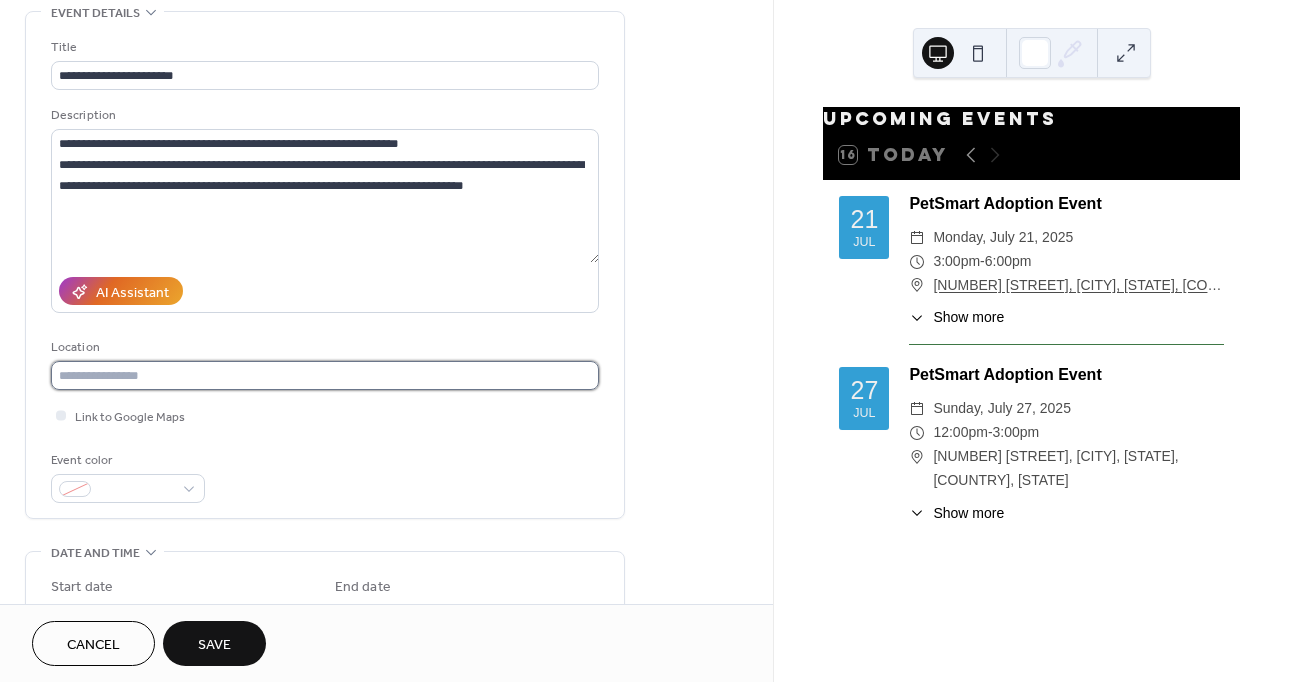 click at bounding box center (325, 375) 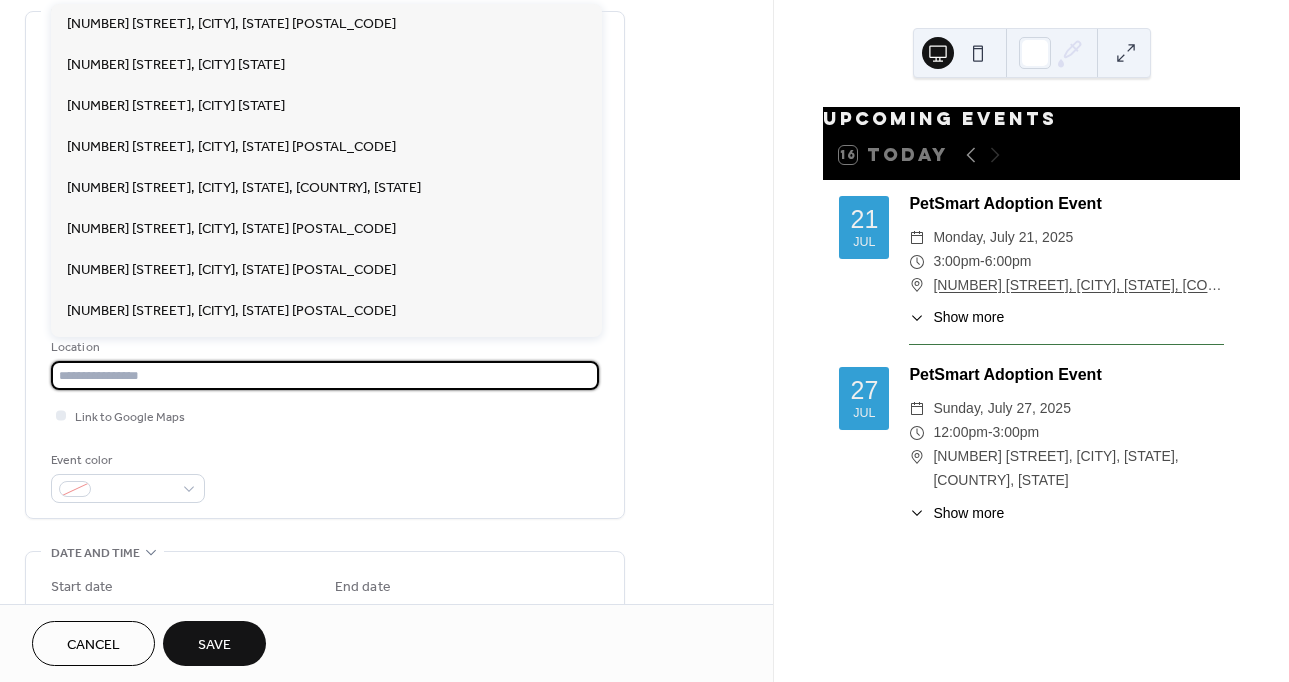 type on "*" 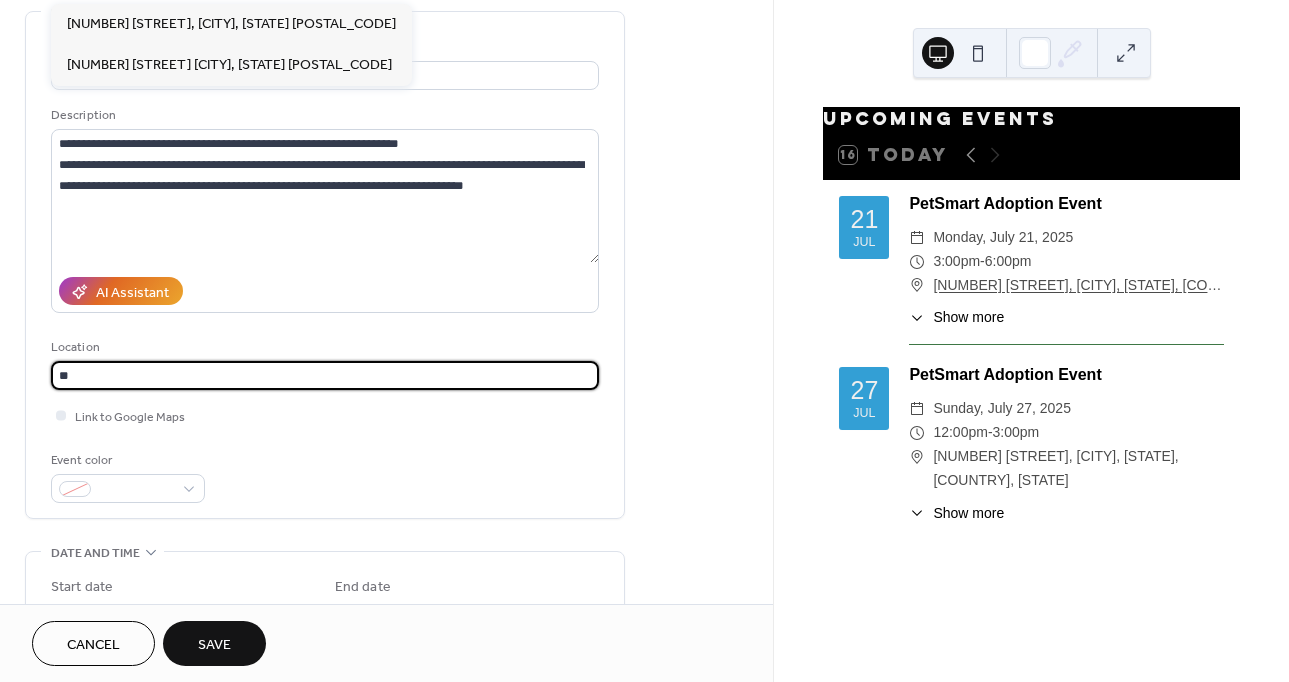 type on "*" 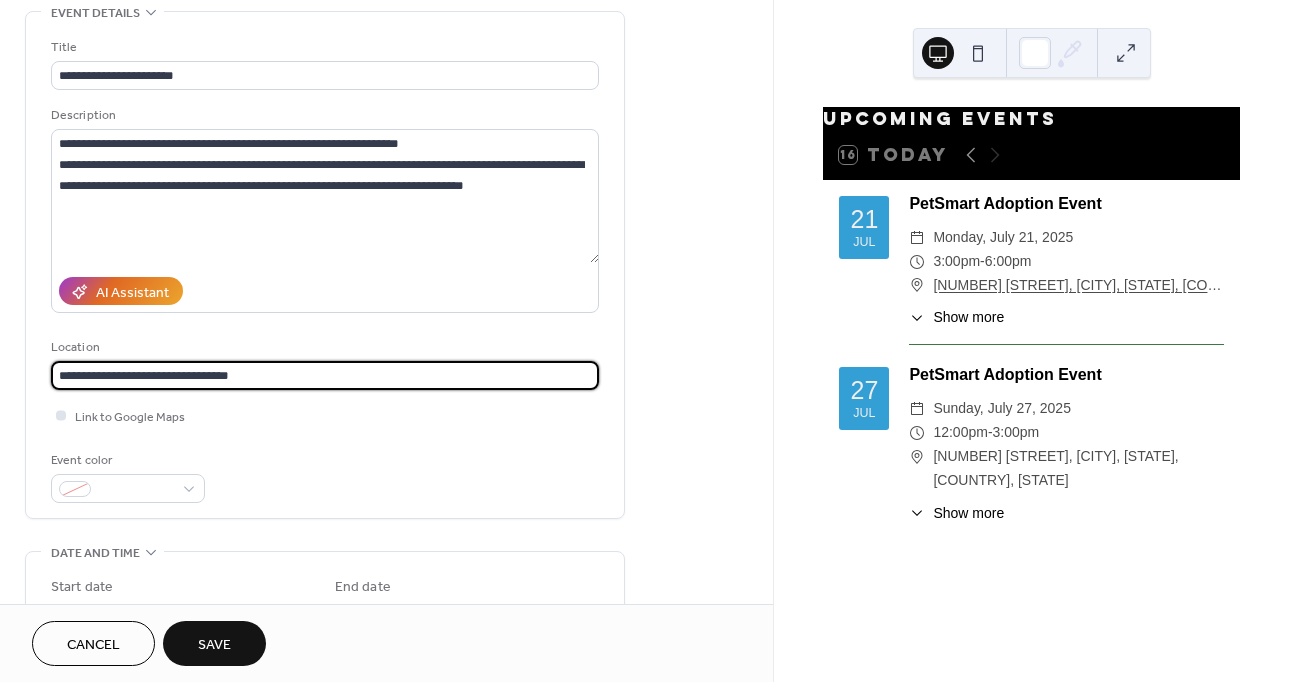 type on "**********" 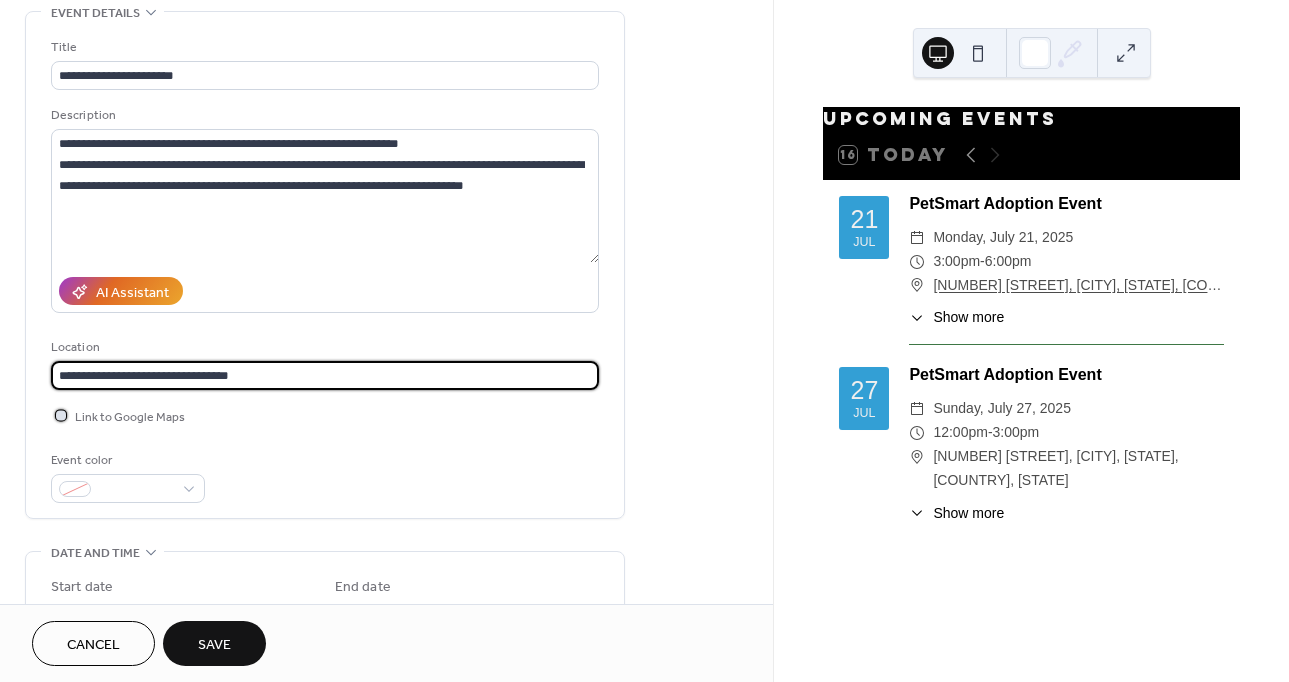 click on "Link to Google Maps" at bounding box center (130, 417) 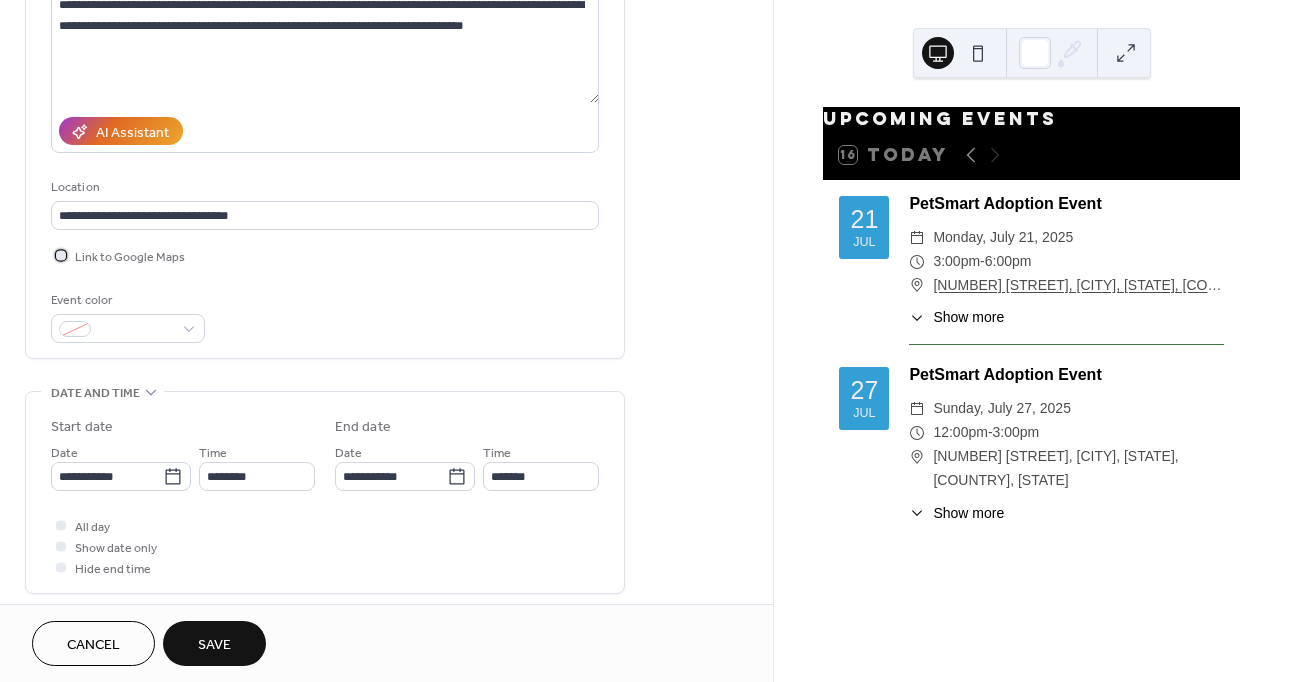 scroll, scrollTop: 300, scrollLeft: 0, axis: vertical 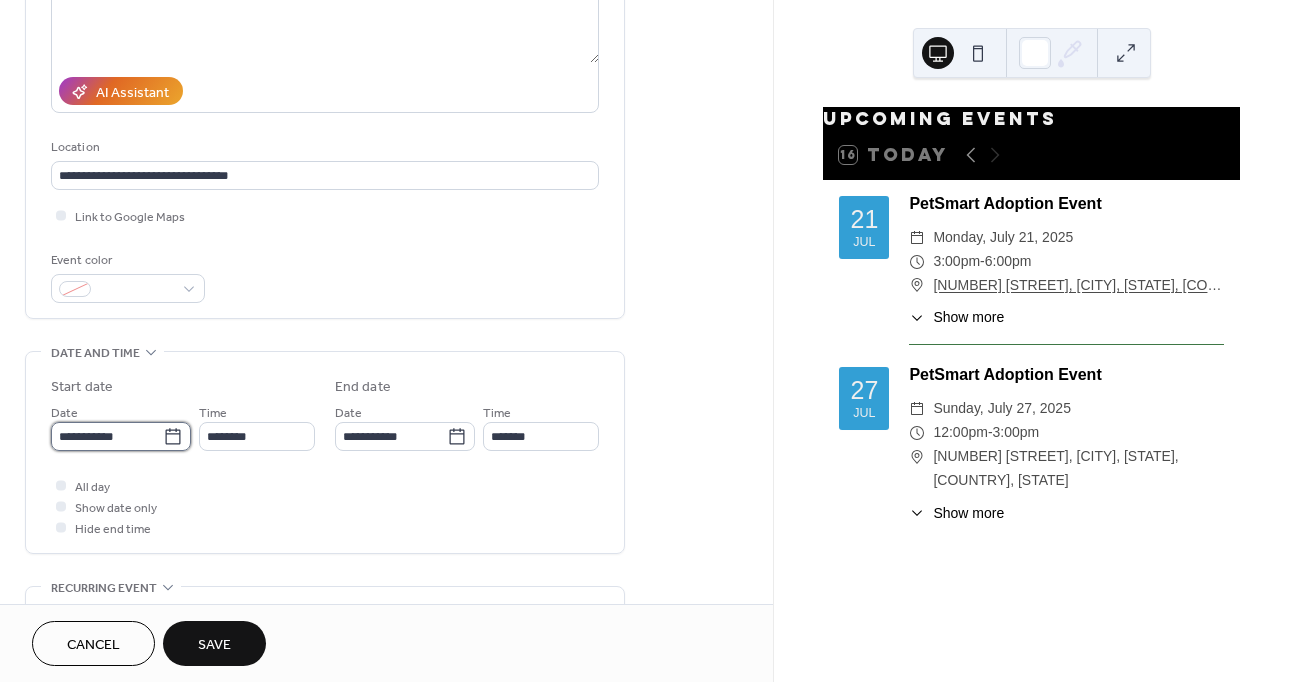 click on "**********" at bounding box center (107, 436) 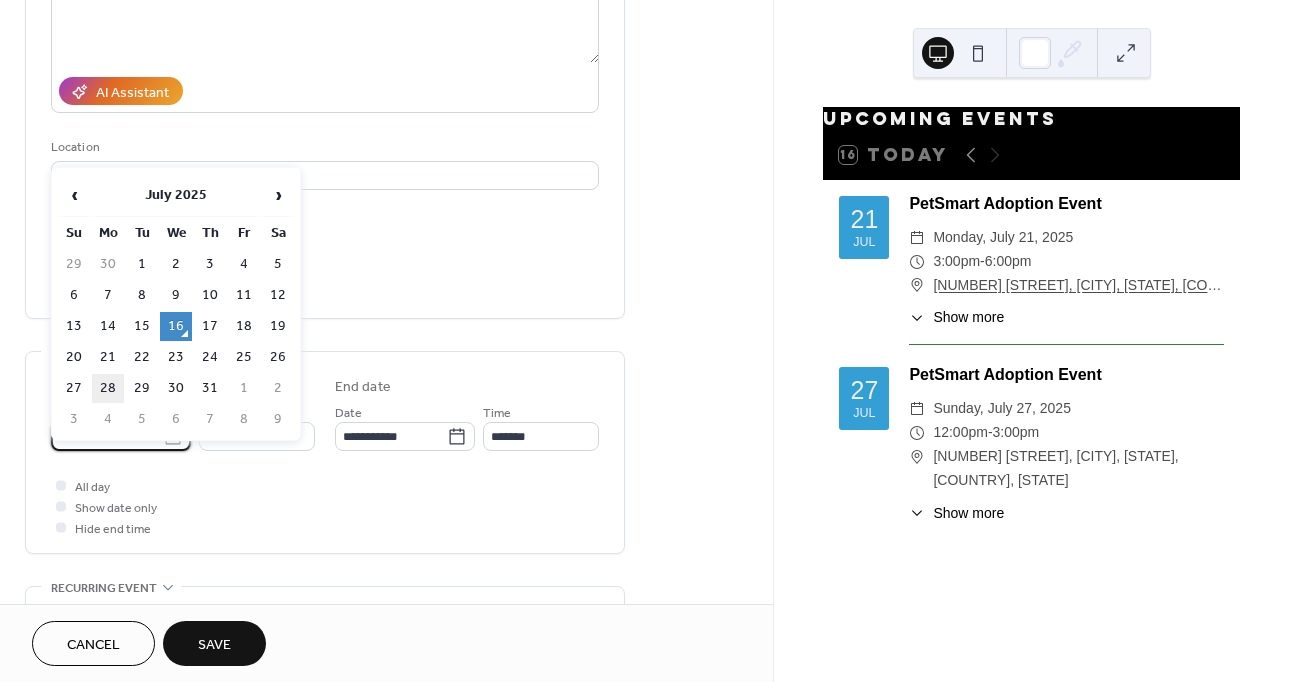 click on "28" at bounding box center [108, 388] 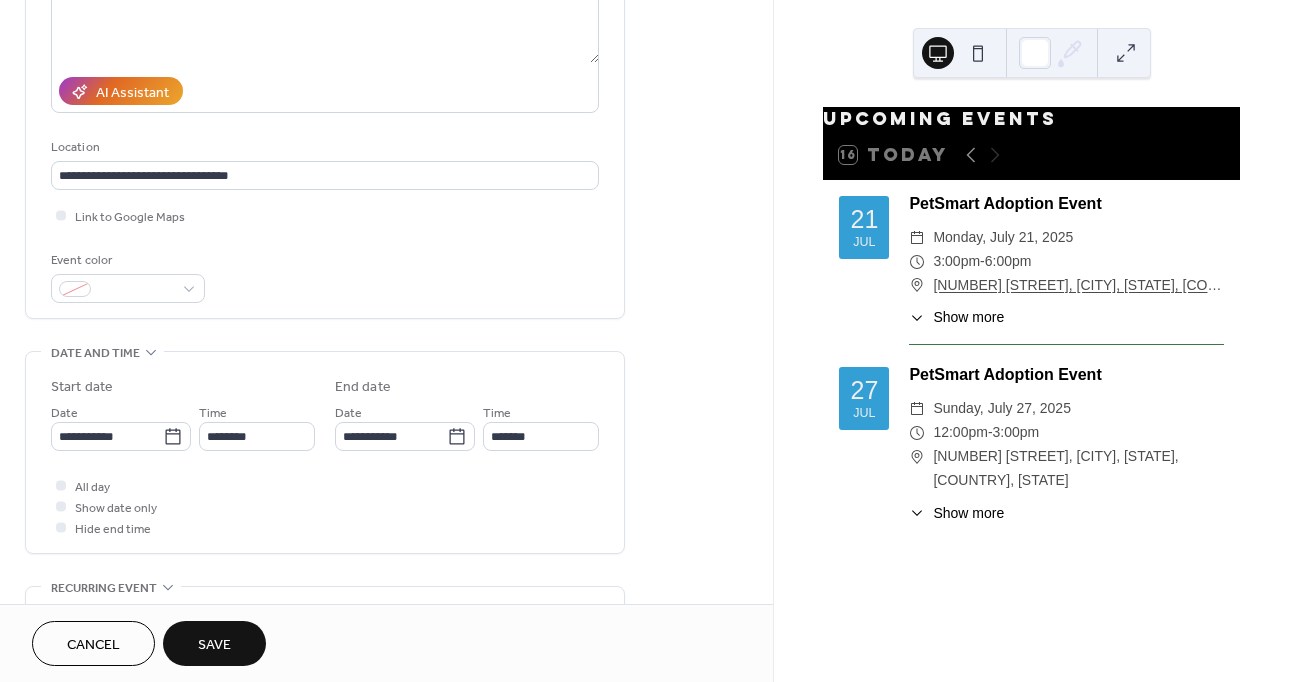 scroll, scrollTop: 400, scrollLeft: 0, axis: vertical 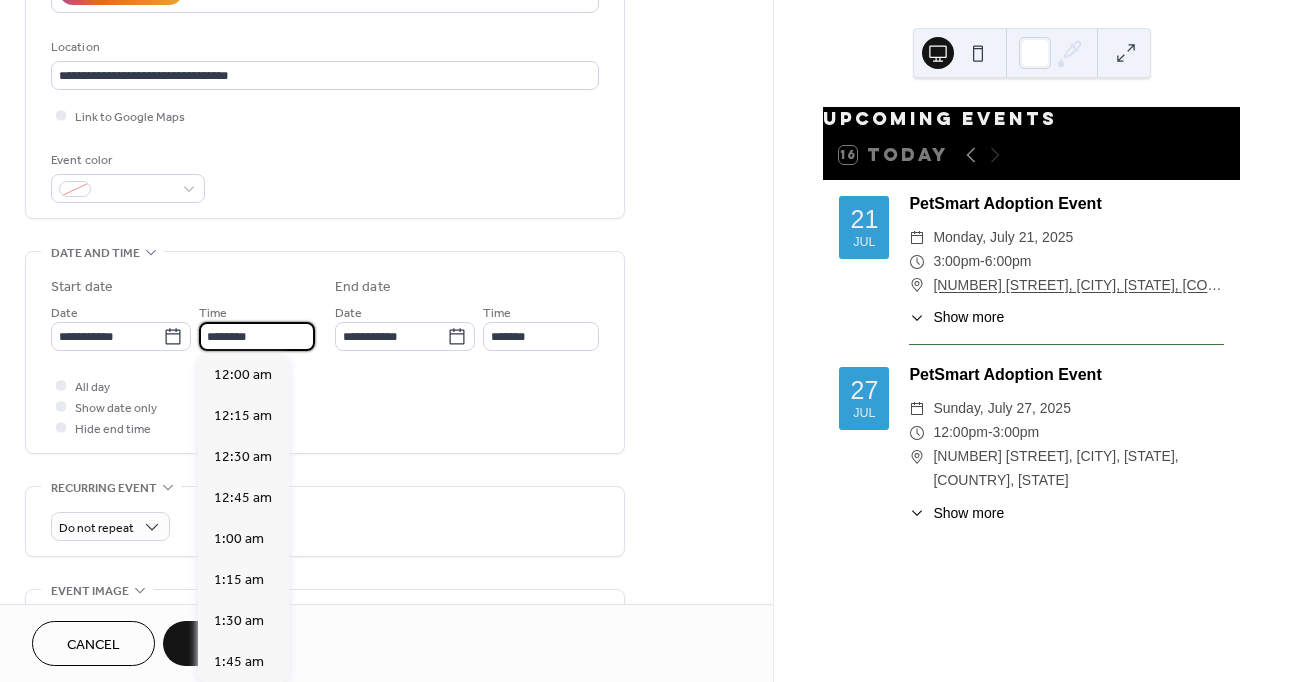 click on "********" at bounding box center [257, 336] 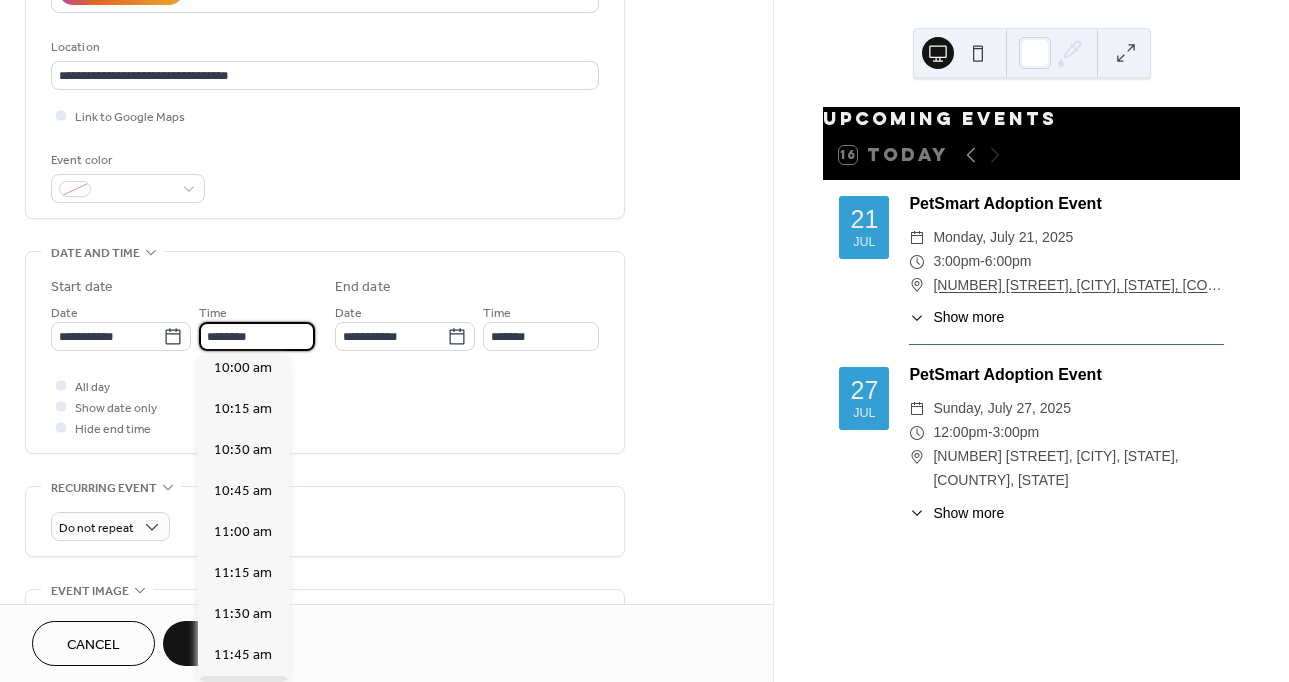 scroll, scrollTop: 1644, scrollLeft: 0, axis: vertical 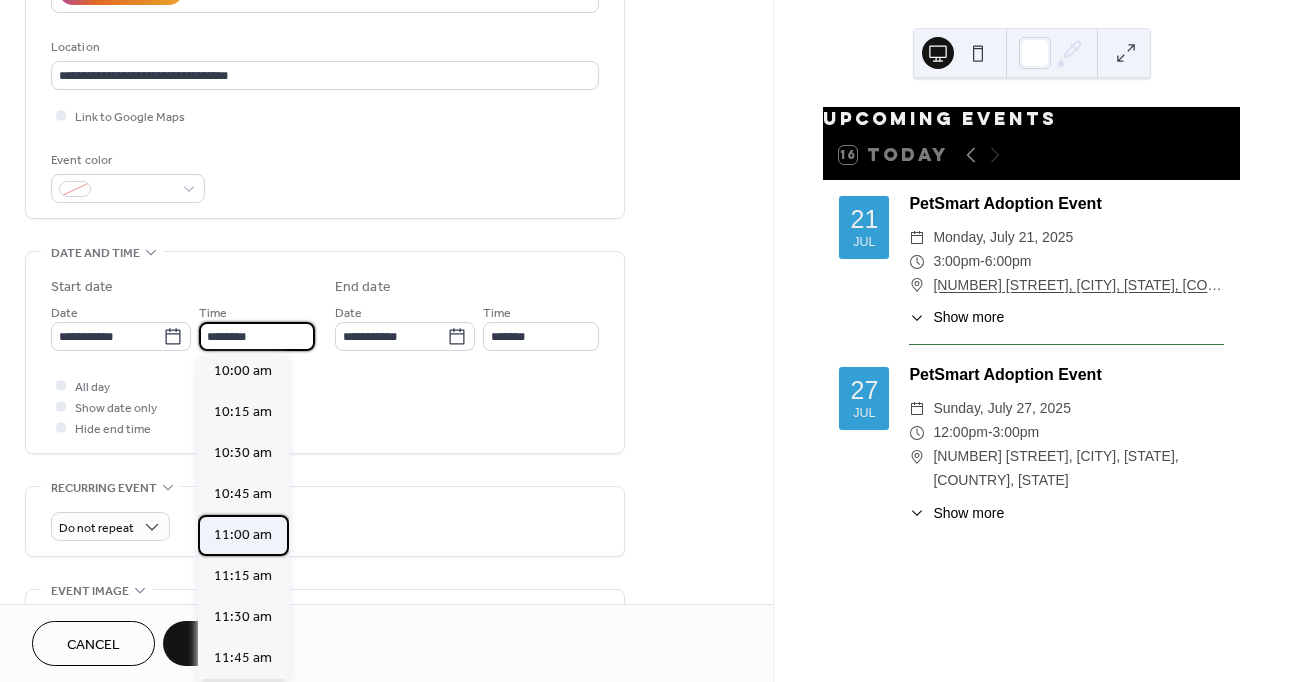 click on "11:00 am" at bounding box center (243, 535) 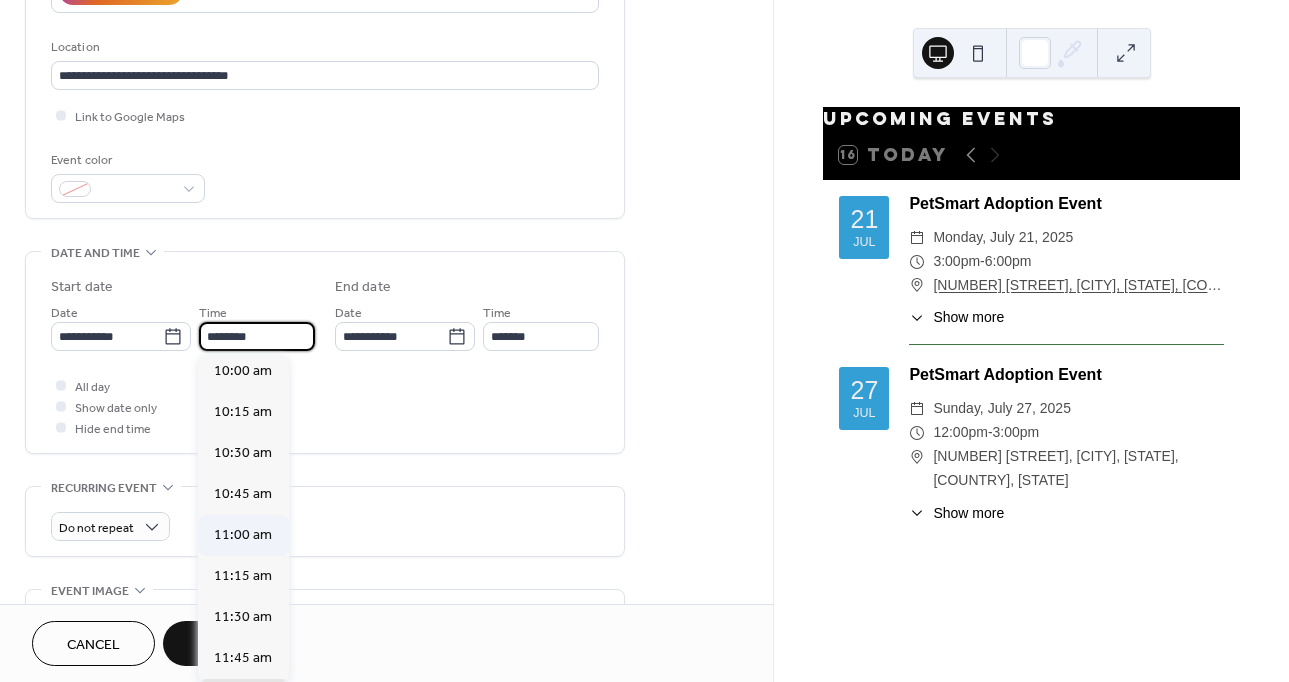 type on "********" 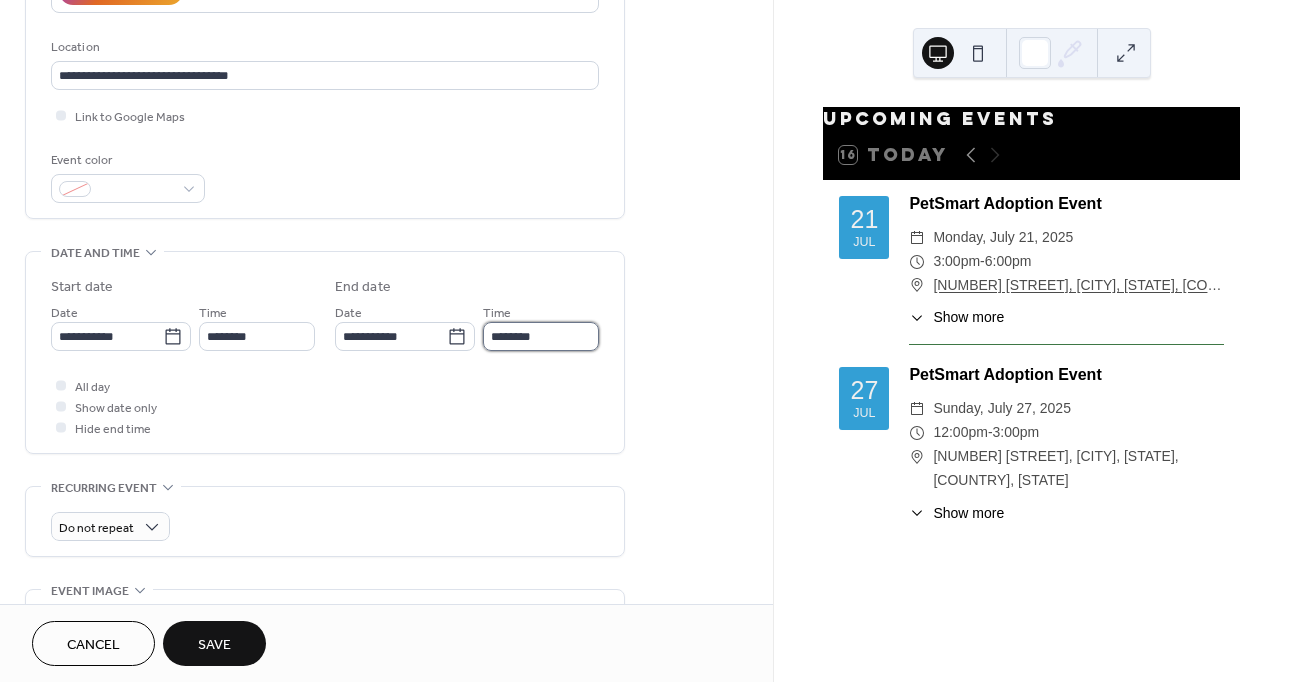 click on "********" at bounding box center (541, 336) 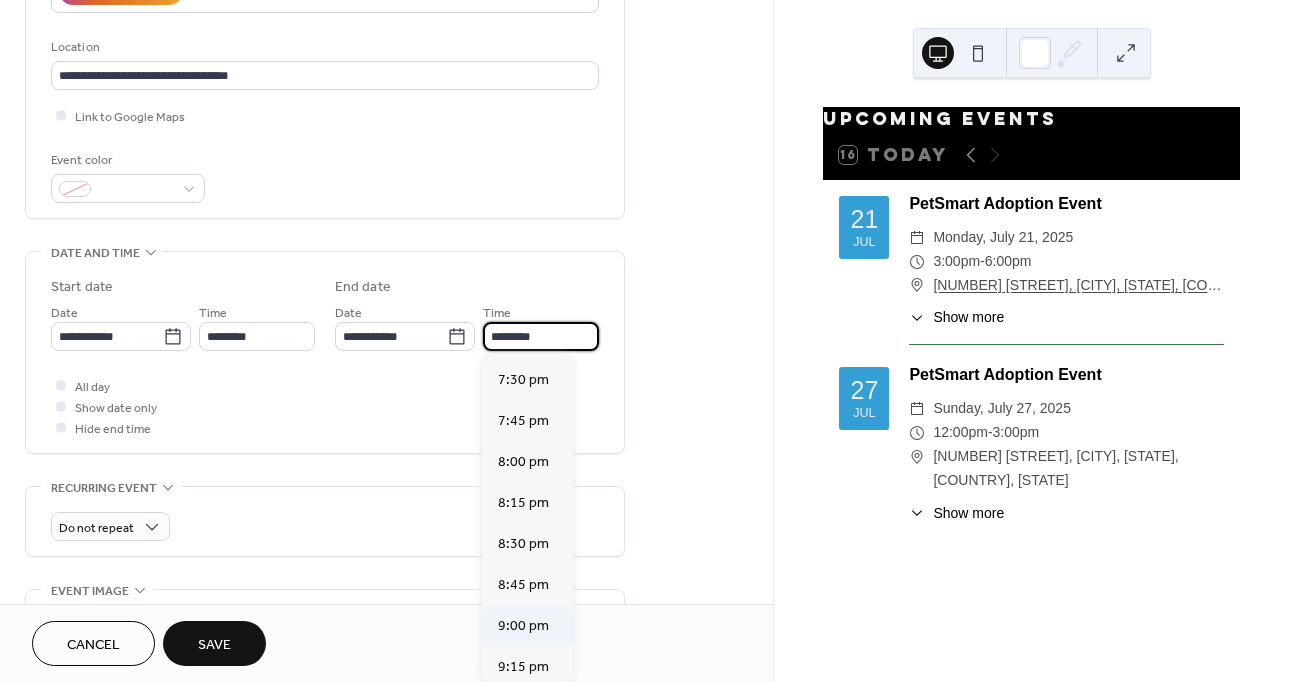 scroll, scrollTop: 1400, scrollLeft: 0, axis: vertical 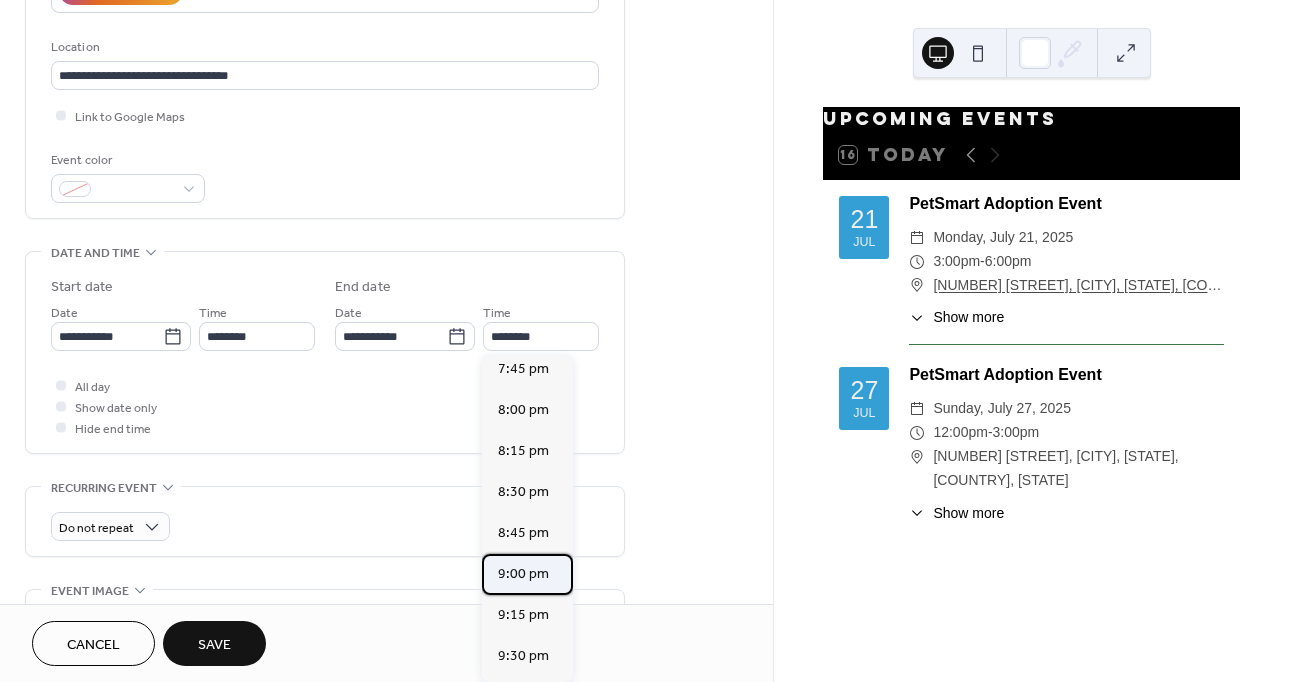 click on "9:00 pm" at bounding box center (523, 574) 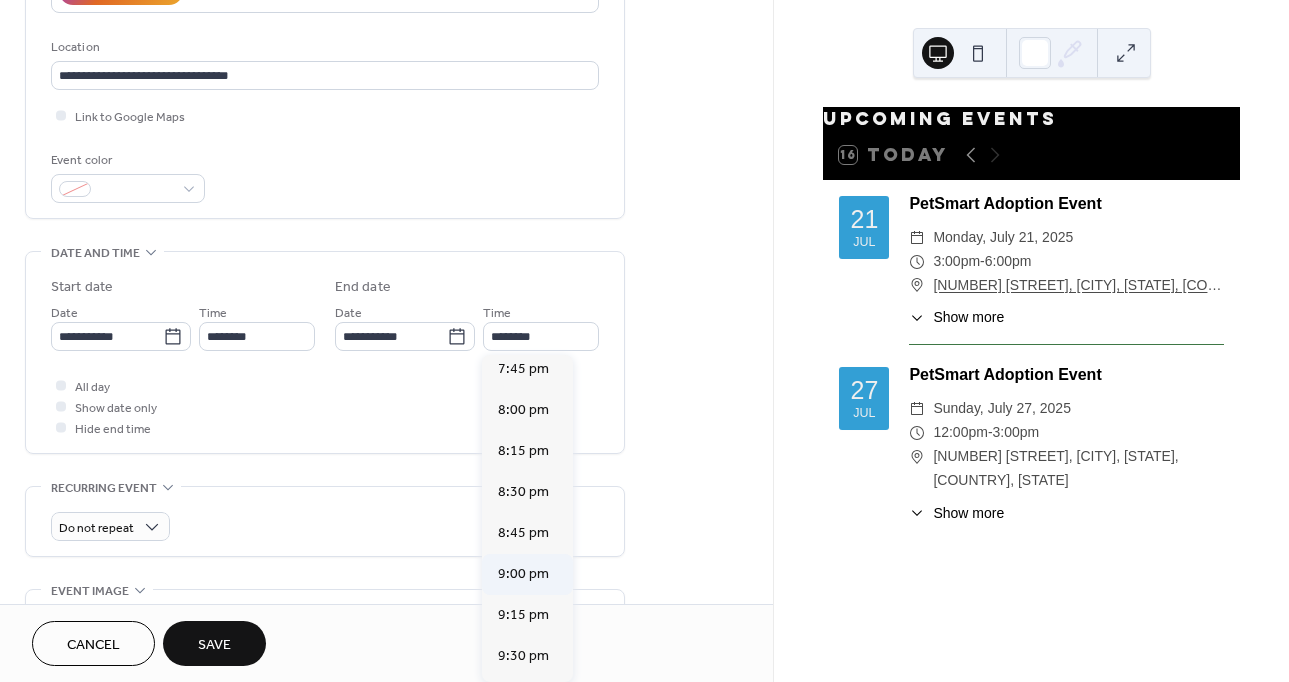 type on "*******" 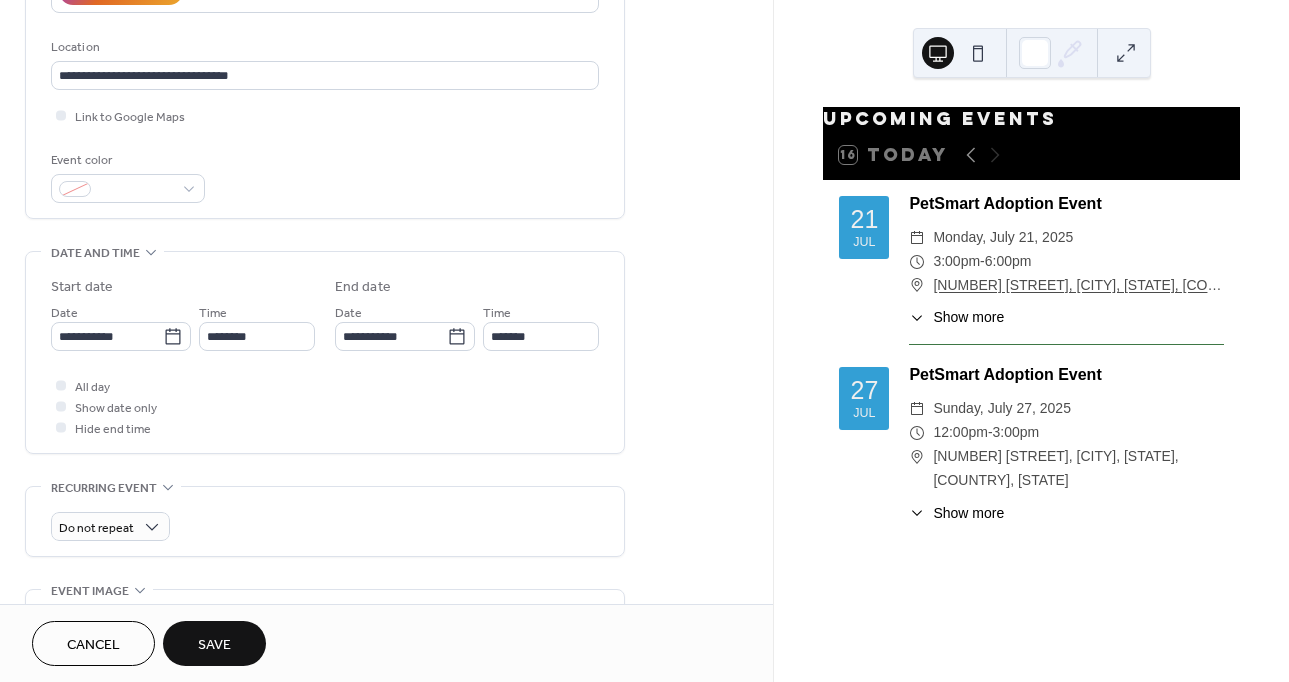 click on "**********" at bounding box center (325, 430) 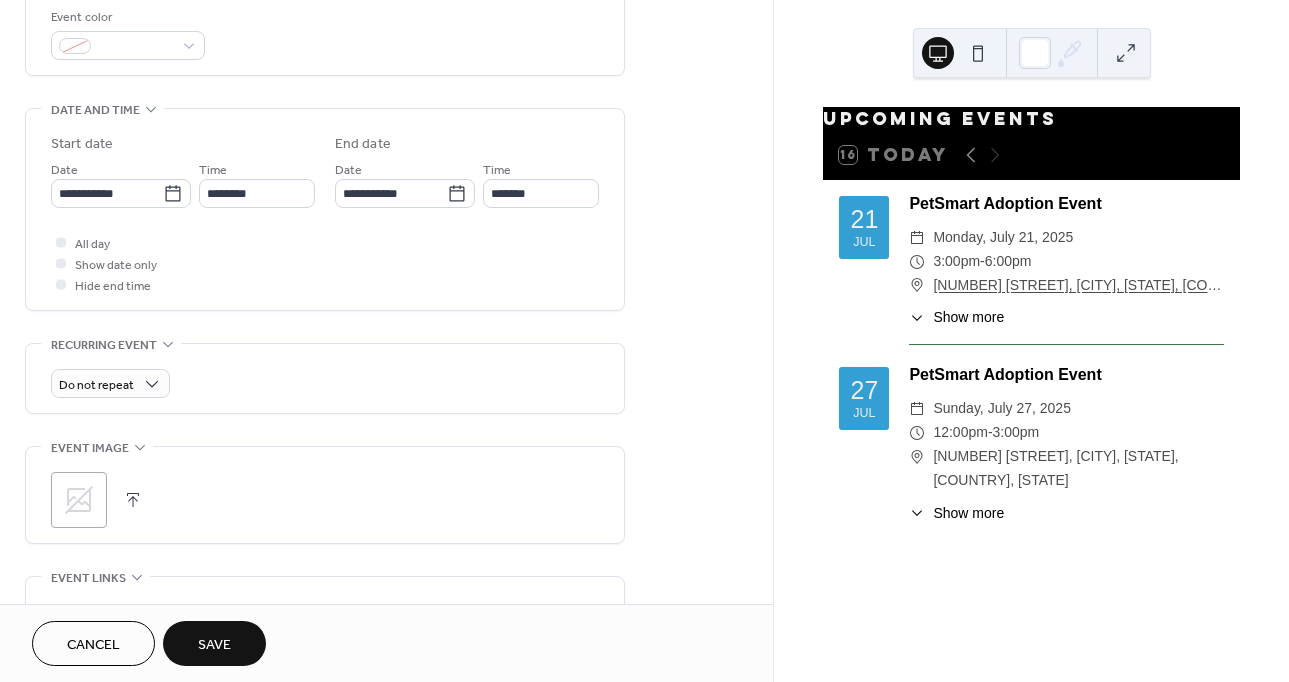 scroll, scrollTop: 600, scrollLeft: 0, axis: vertical 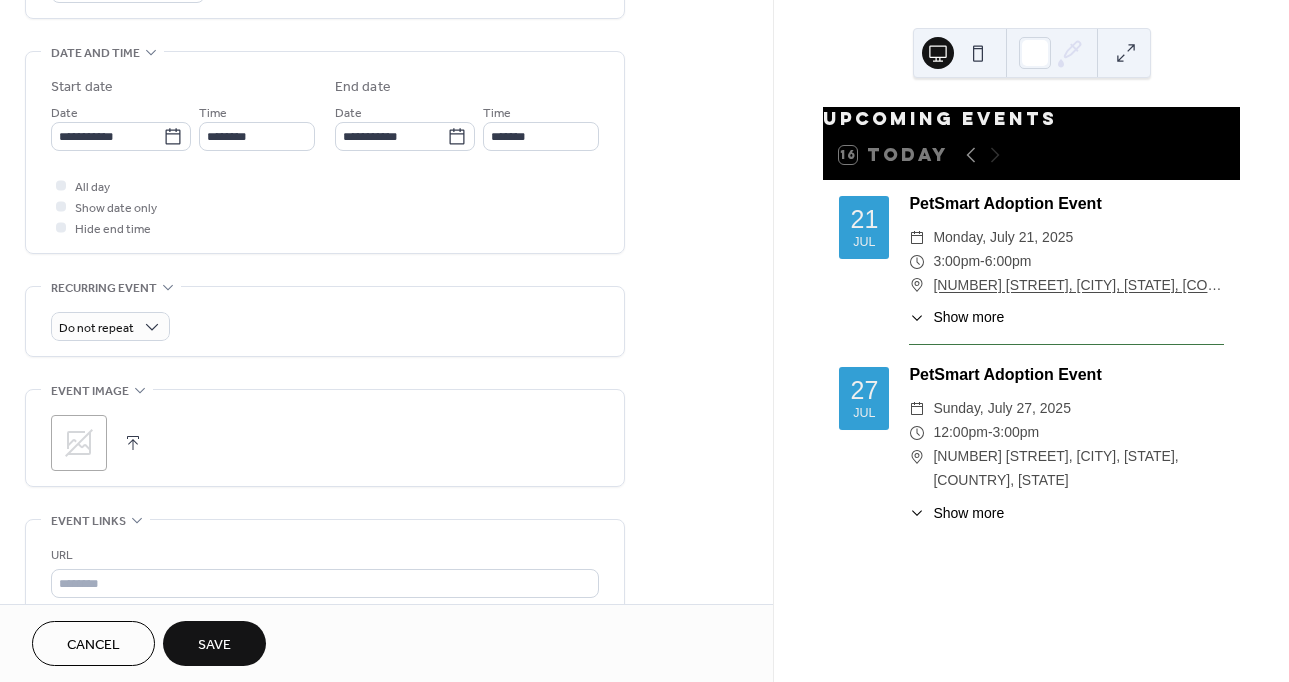 click at bounding box center [133, 443] 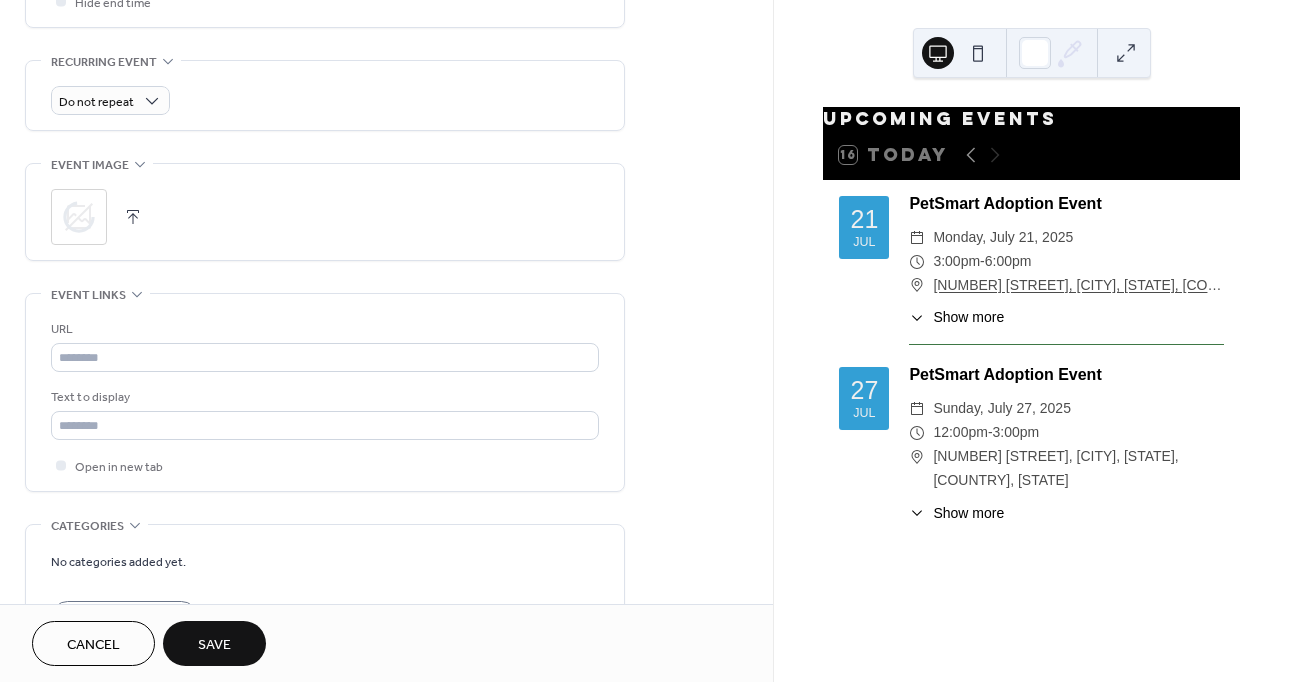 scroll, scrollTop: 900, scrollLeft: 0, axis: vertical 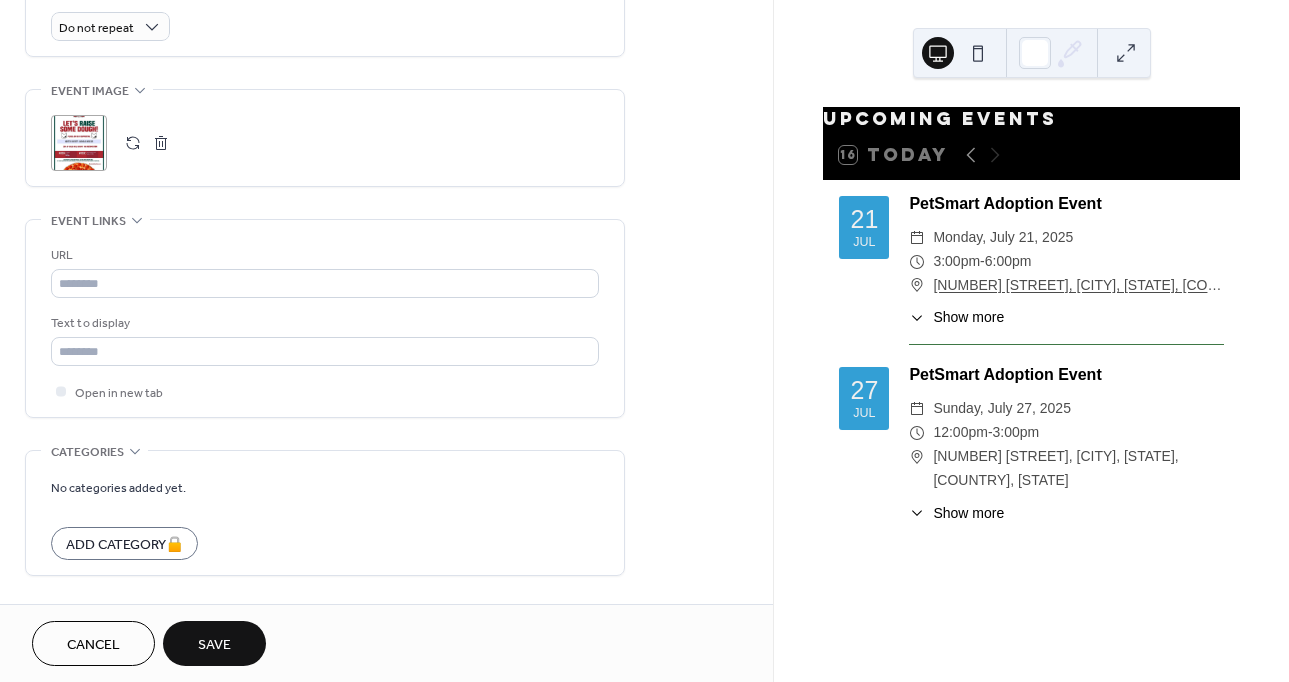 click on "Save" at bounding box center [214, 645] 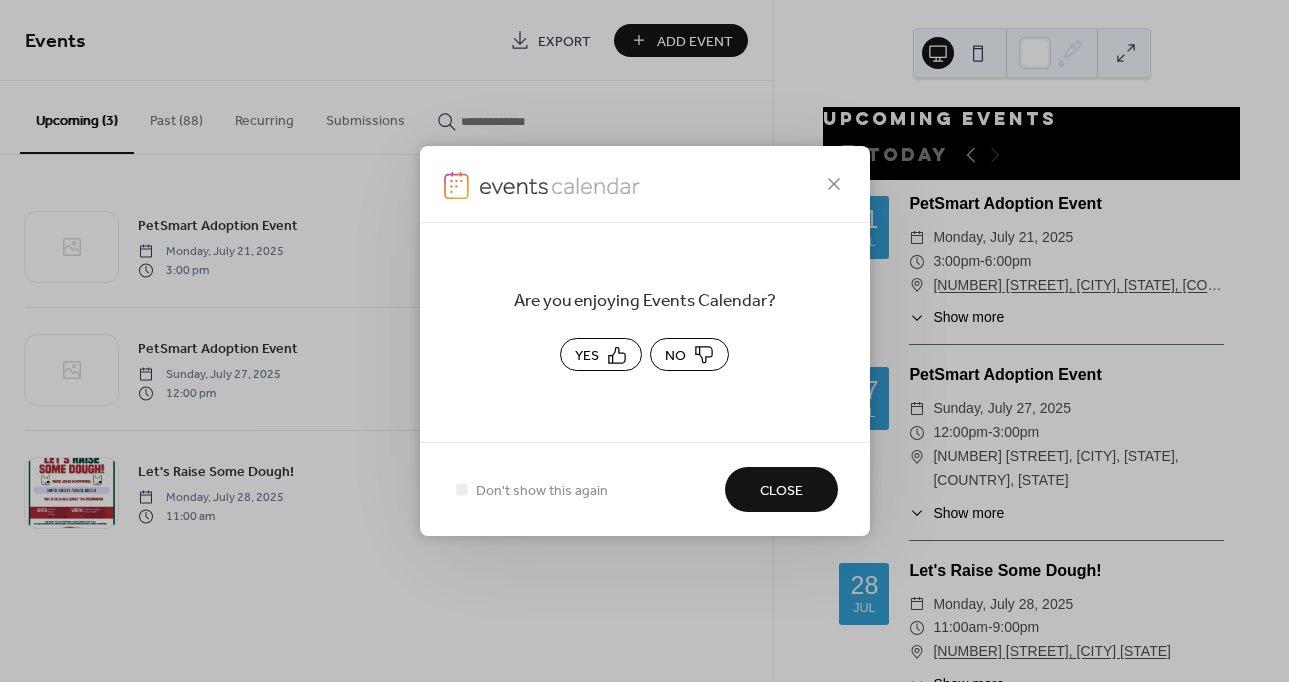 click on "Yes" at bounding box center (601, 354) 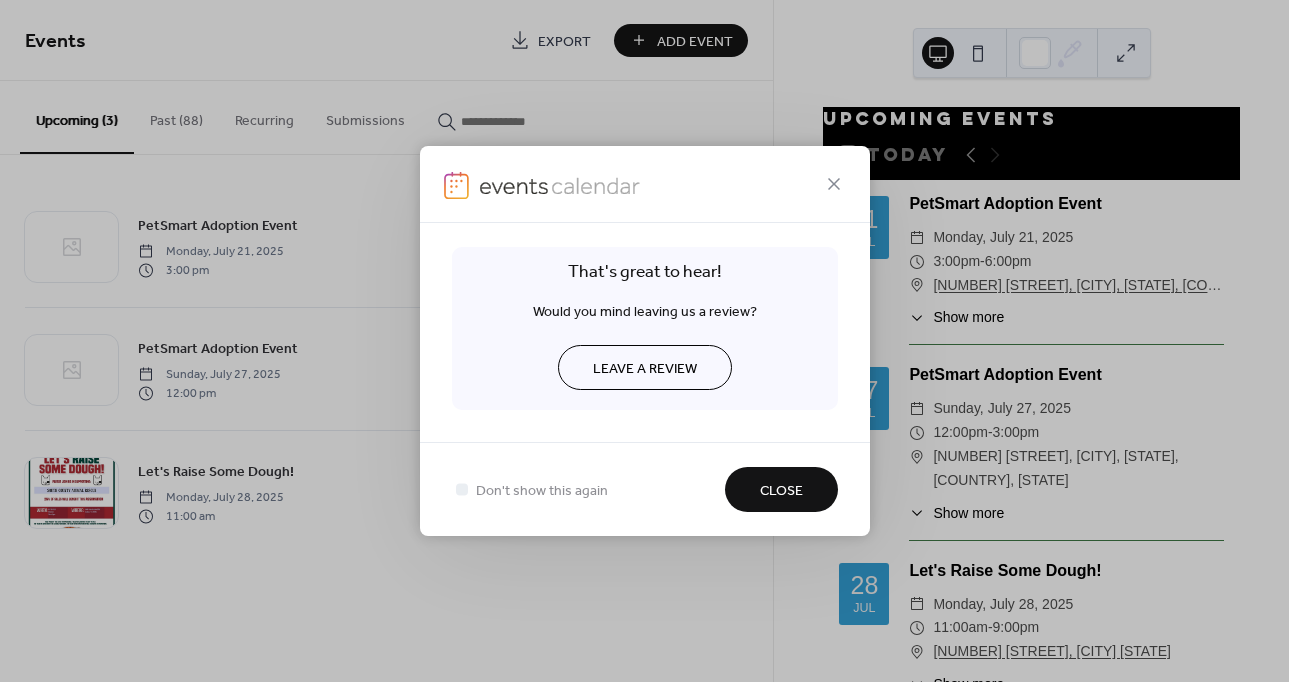 click on "Close" at bounding box center (781, 491) 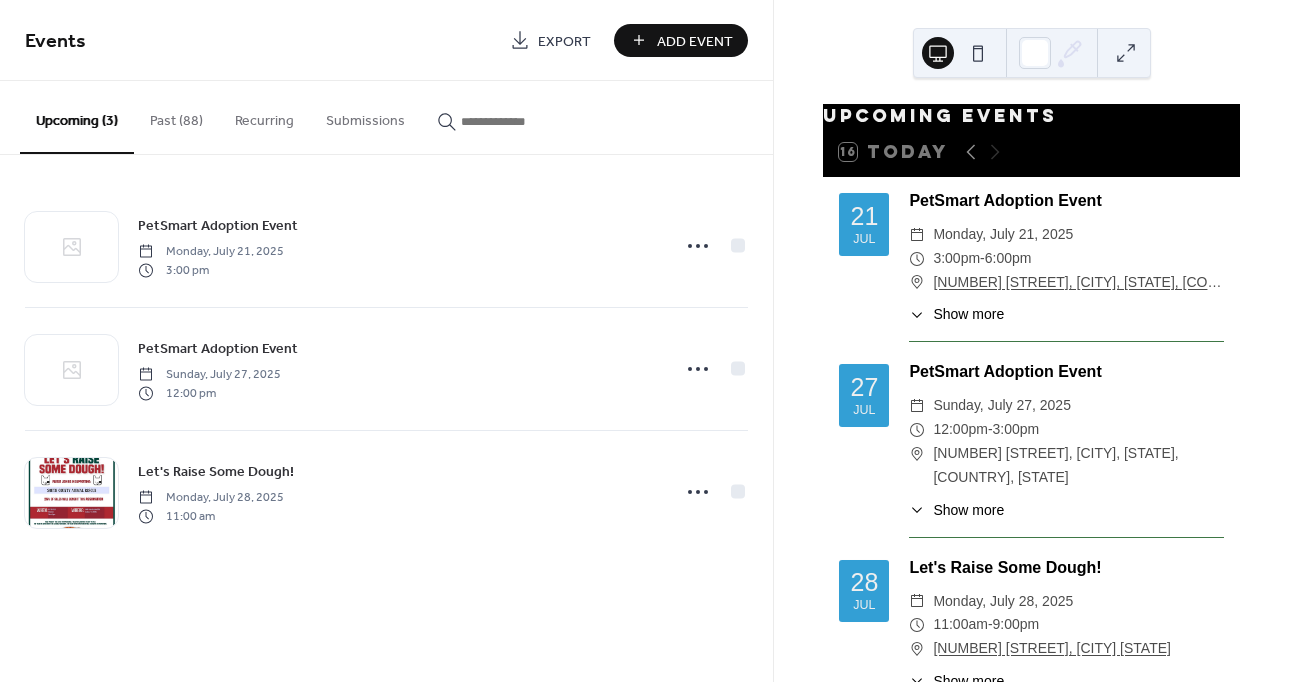 scroll, scrollTop: 0, scrollLeft: 0, axis: both 